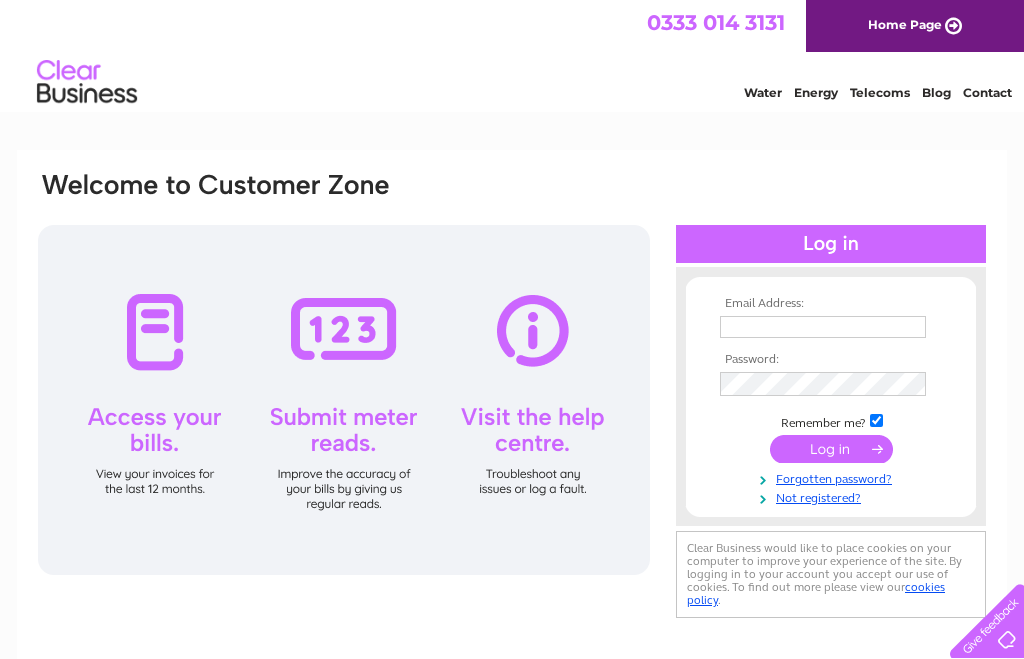 scroll, scrollTop: 0, scrollLeft: 0, axis: both 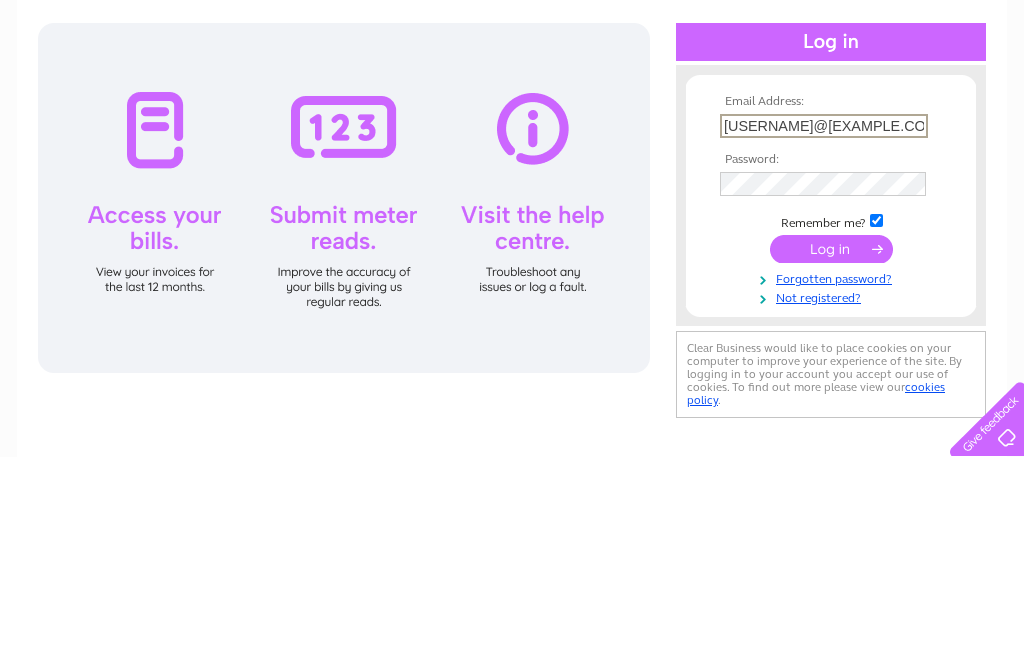 type on "barvasandjames@gmail.com" 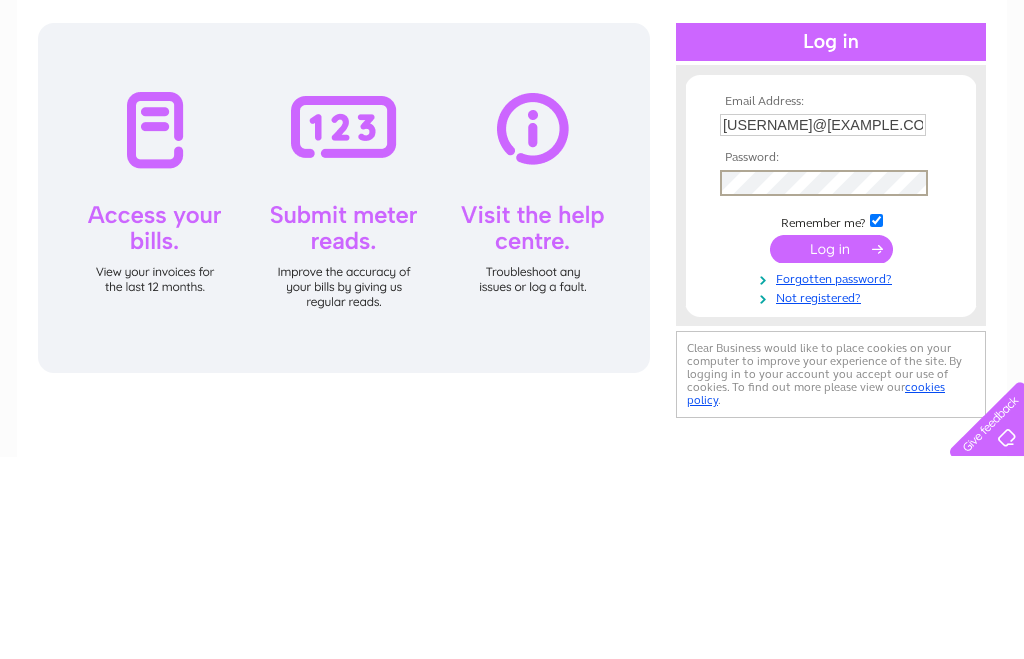 click at bounding box center (831, 451) 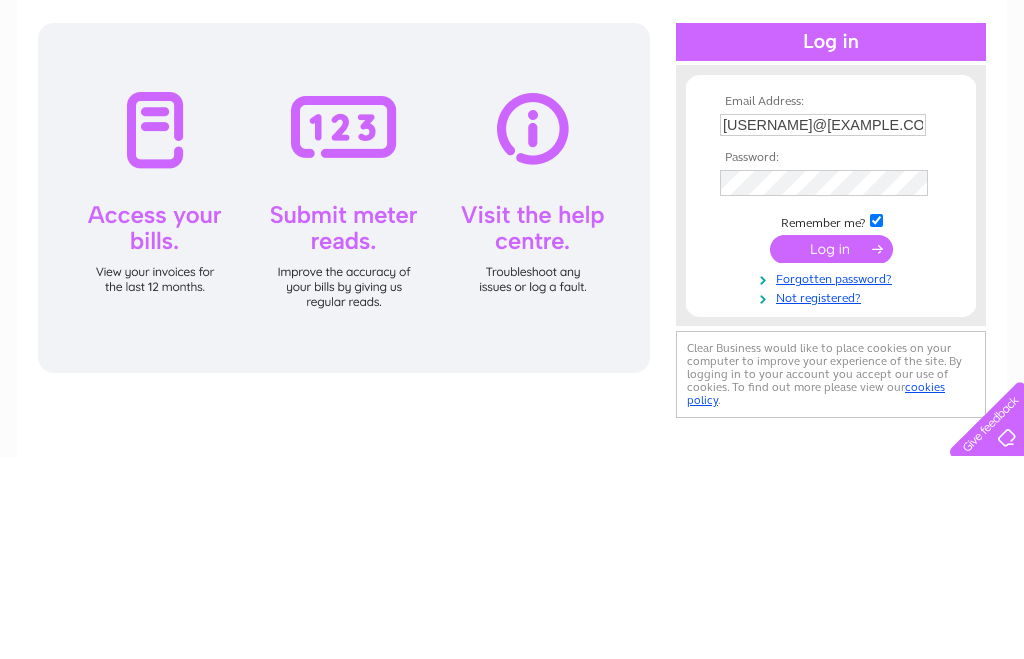 scroll, scrollTop: 202, scrollLeft: 0, axis: vertical 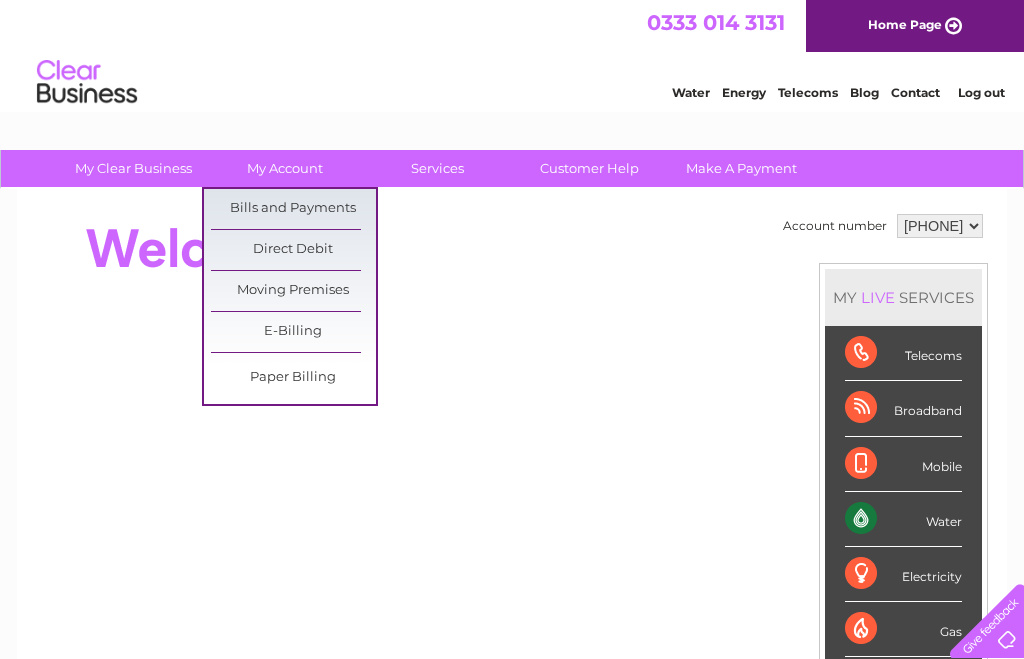 click on "Bills and Payments" at bounding box center (293, 209) 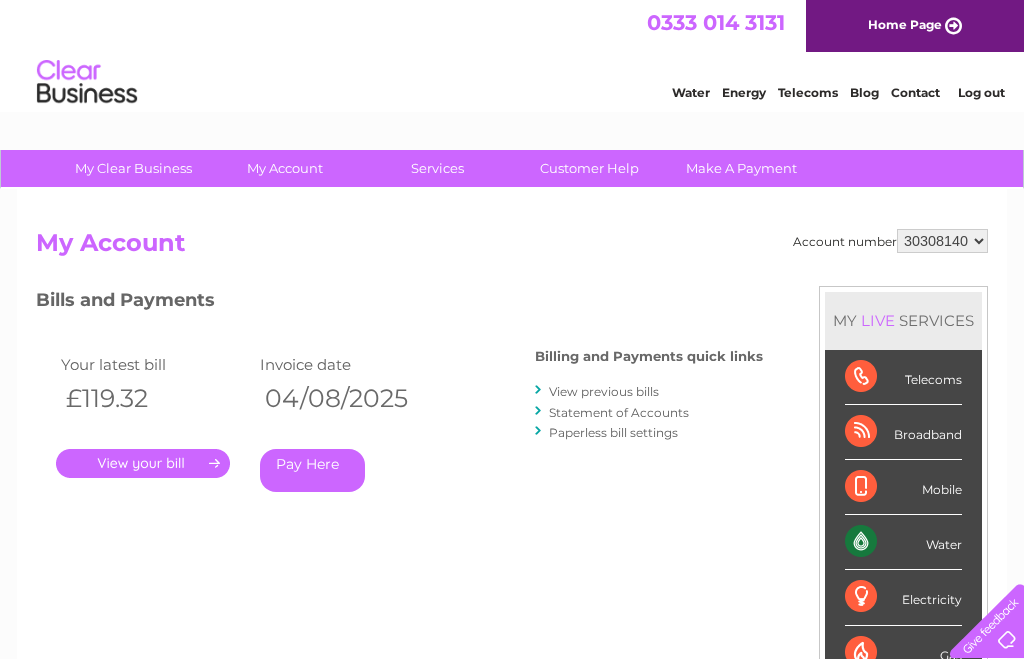 scroll, scrollTop: 0, scrollLeft: 0, axis: both 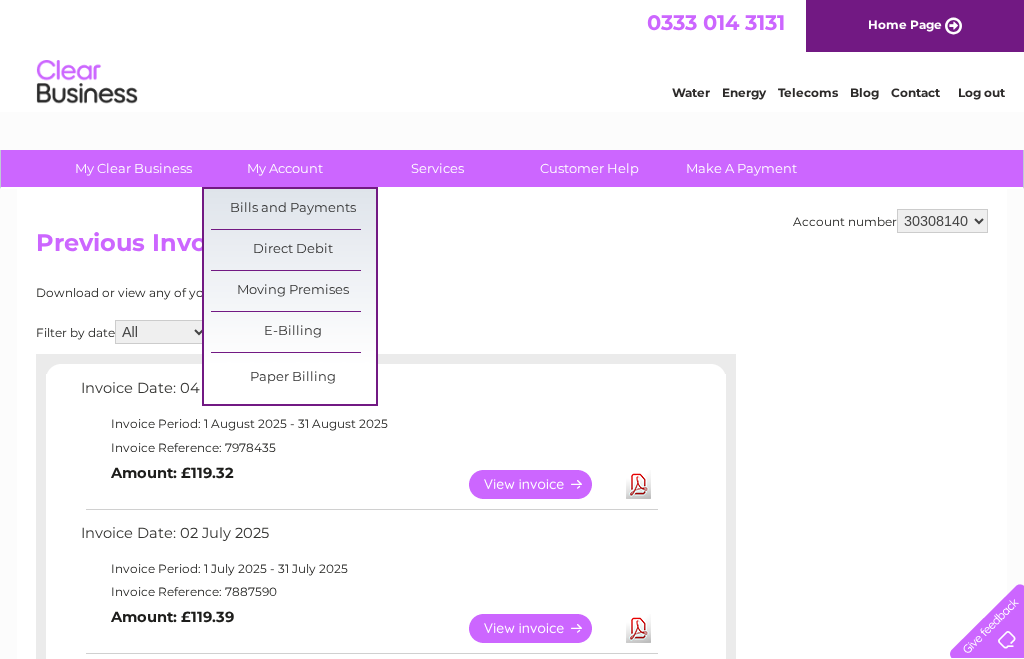 click on "Bills and Payments" at bounding box center [293, 209] 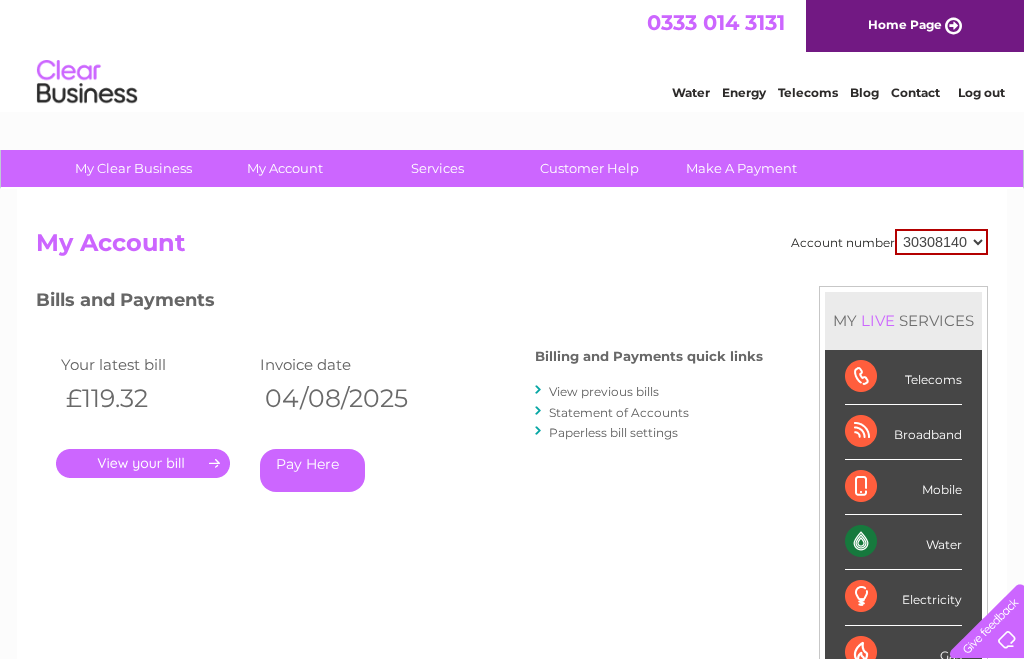 scroll, scrollTop: 0, scrollLeft: 0, axis: both 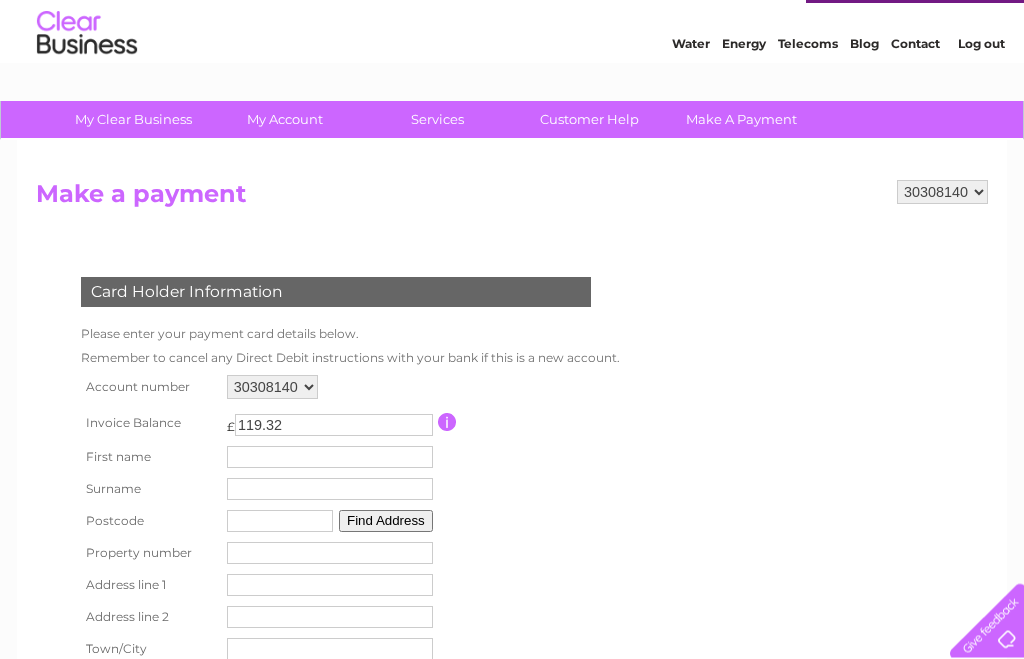 click at bounding box center (330, 458) 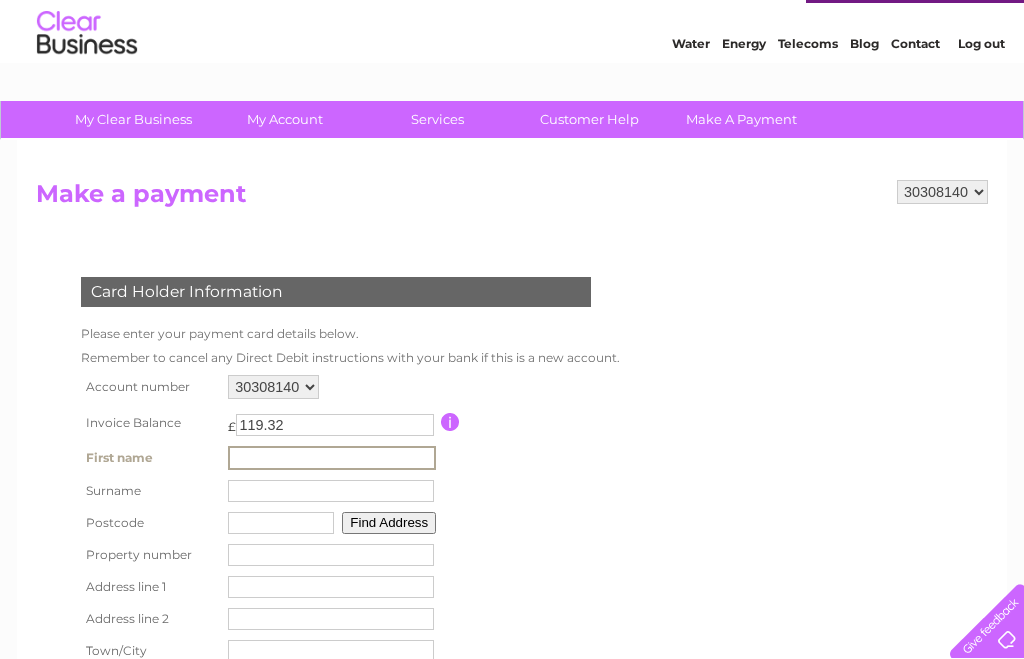 scroll, scrollTop: 48, scrollLeft: 0, axis: vertical 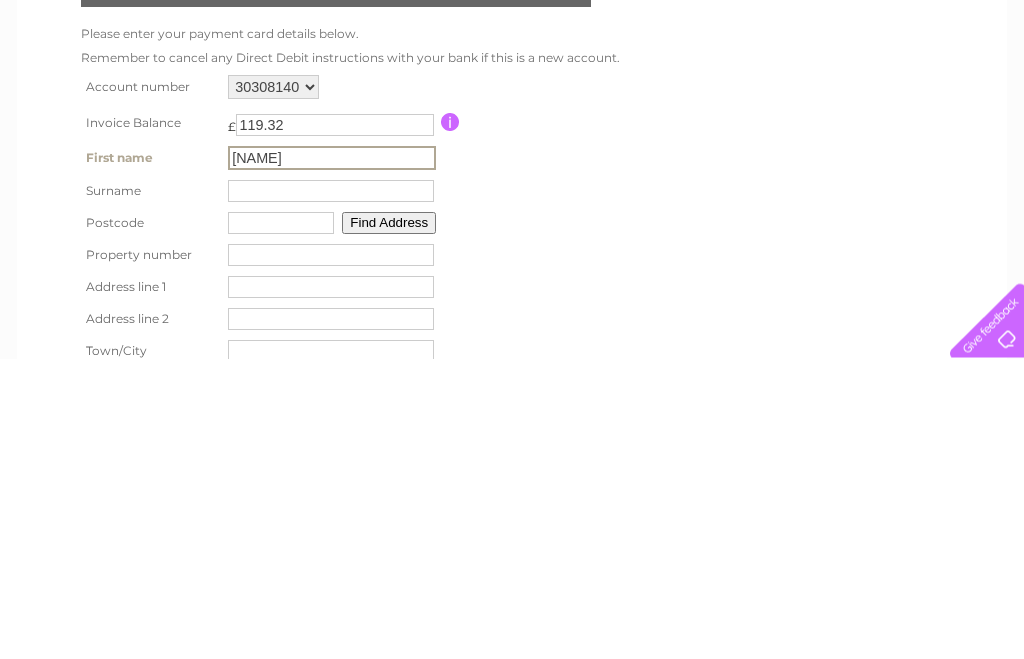 type on "John" 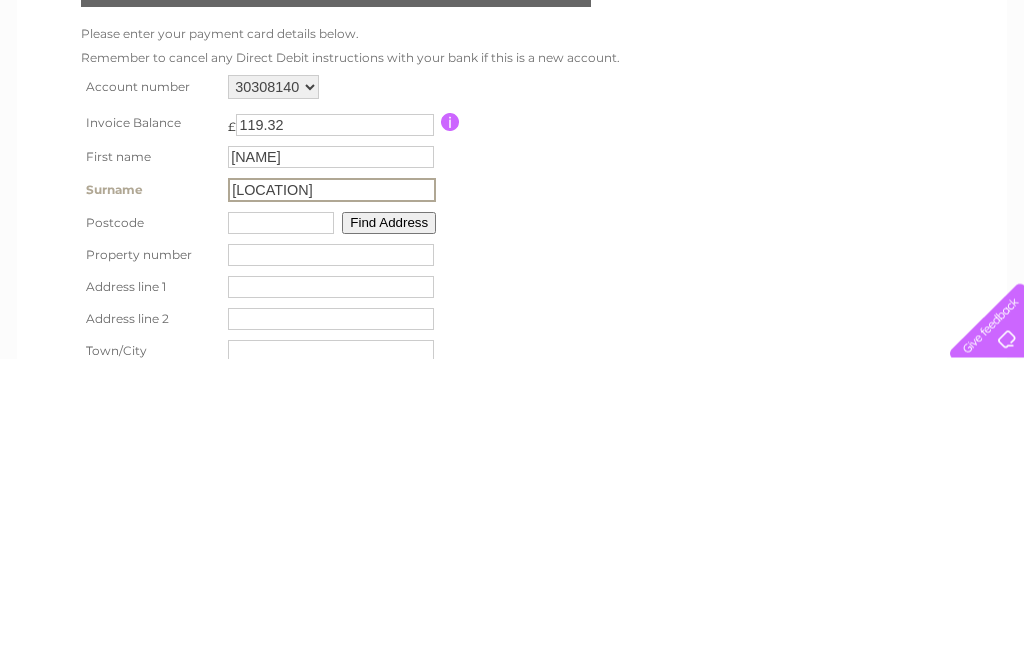 type on "Couper" 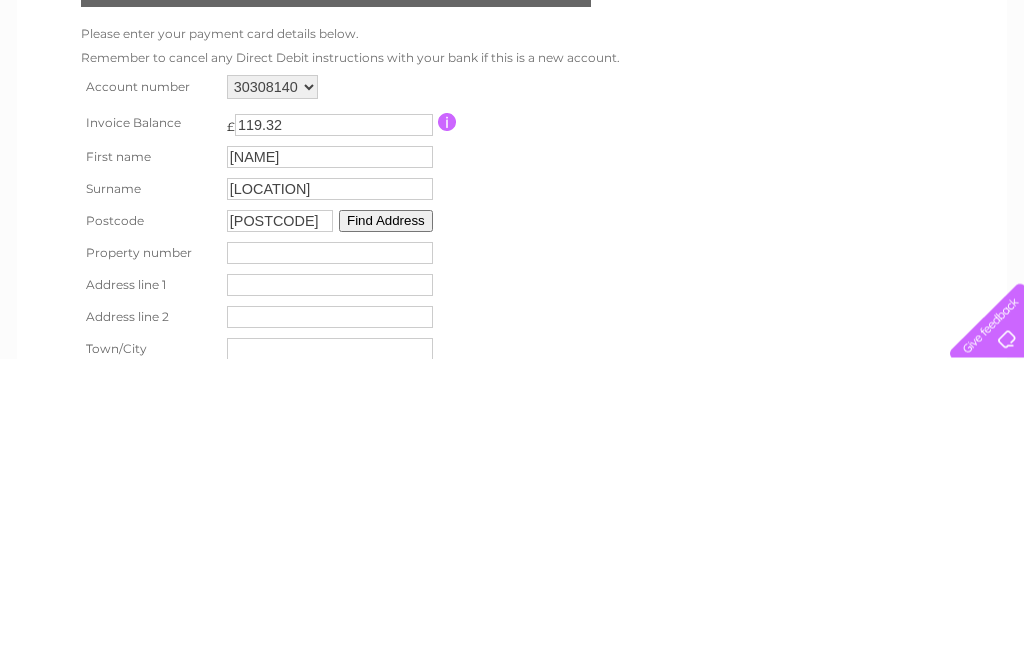 type on "G41 3XA" 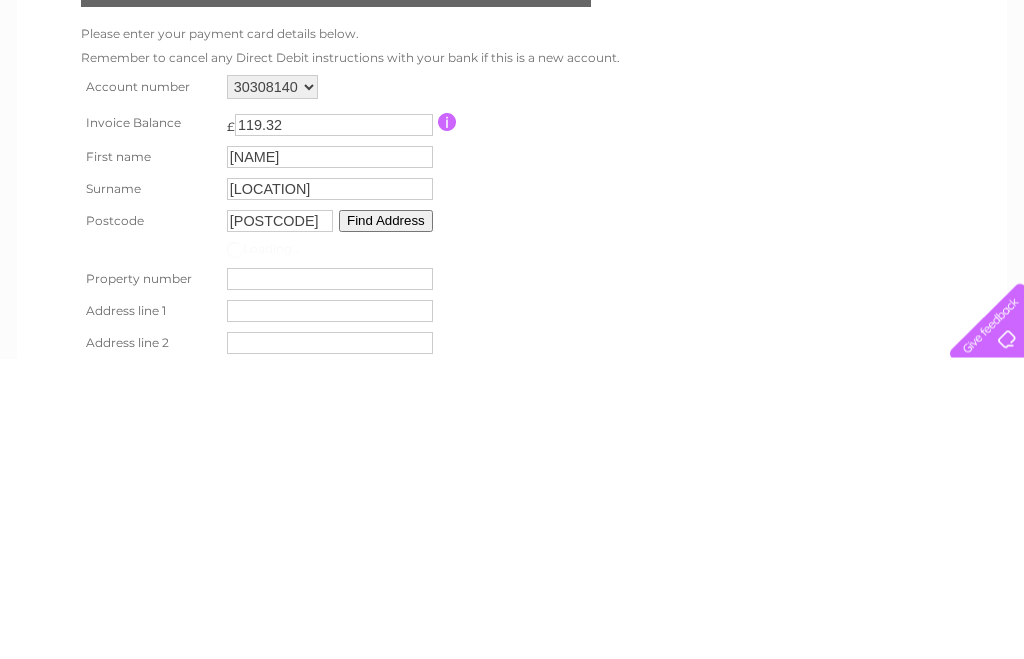 scroll, scrollTop: 349, scrollLeft: 0, axis: vertical 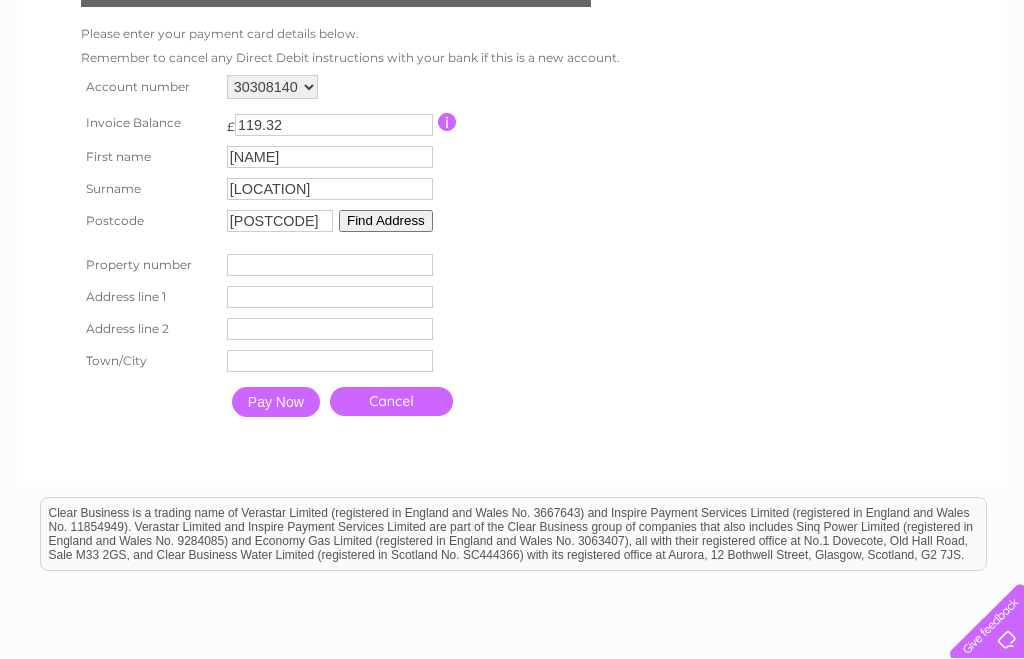 click at bounding box center [330, 265] 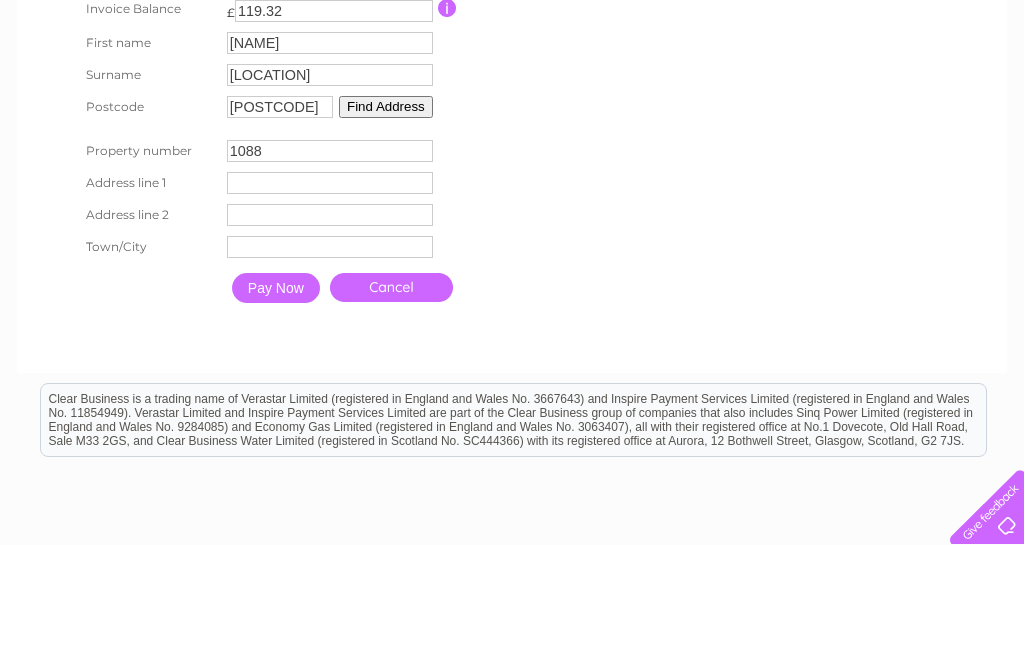 type on "1088" 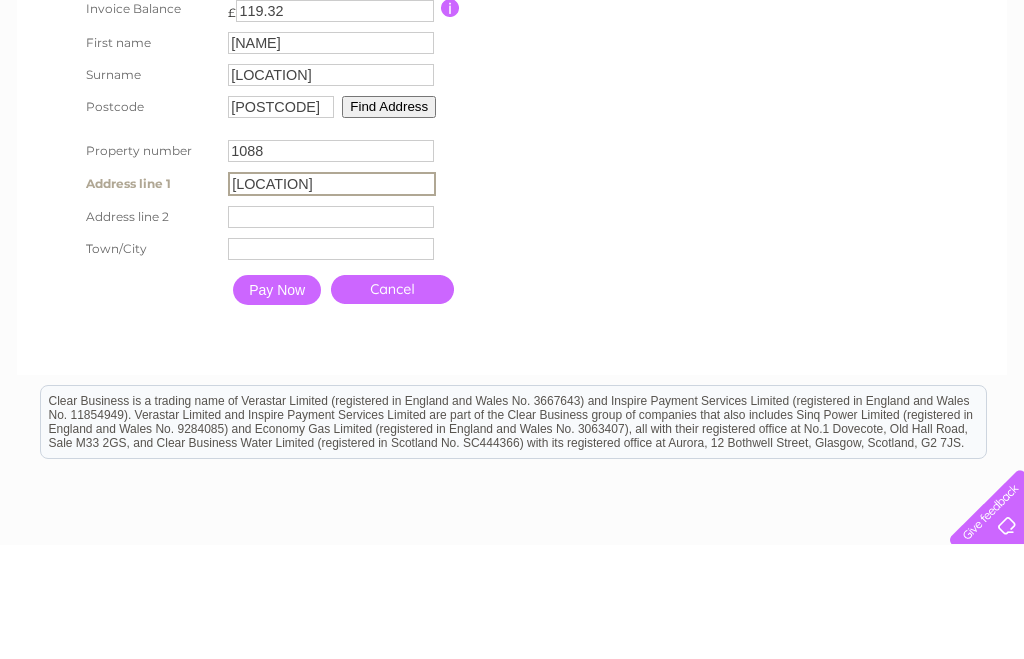 type on "Pollokshaws Road" 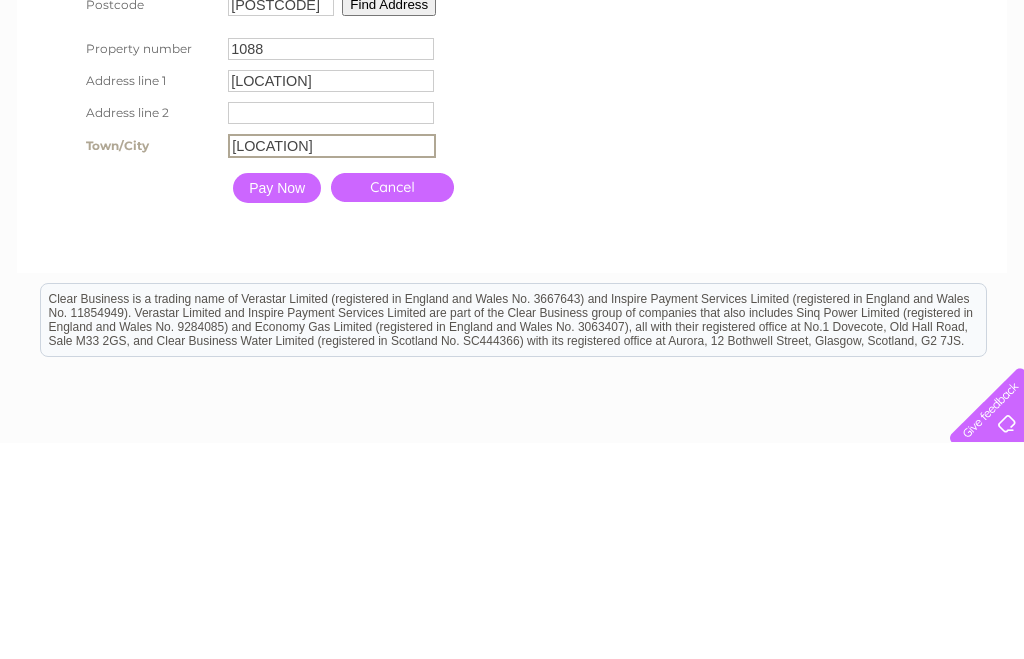 type on "Glasgow" 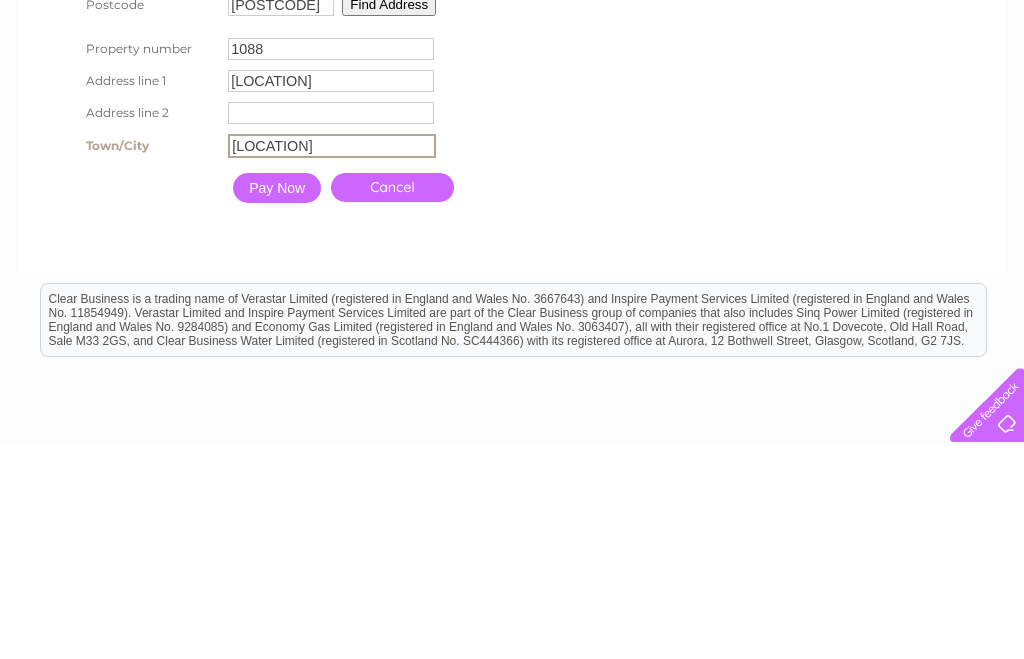 click on "Pay Now" at bounding box center (277, 404) 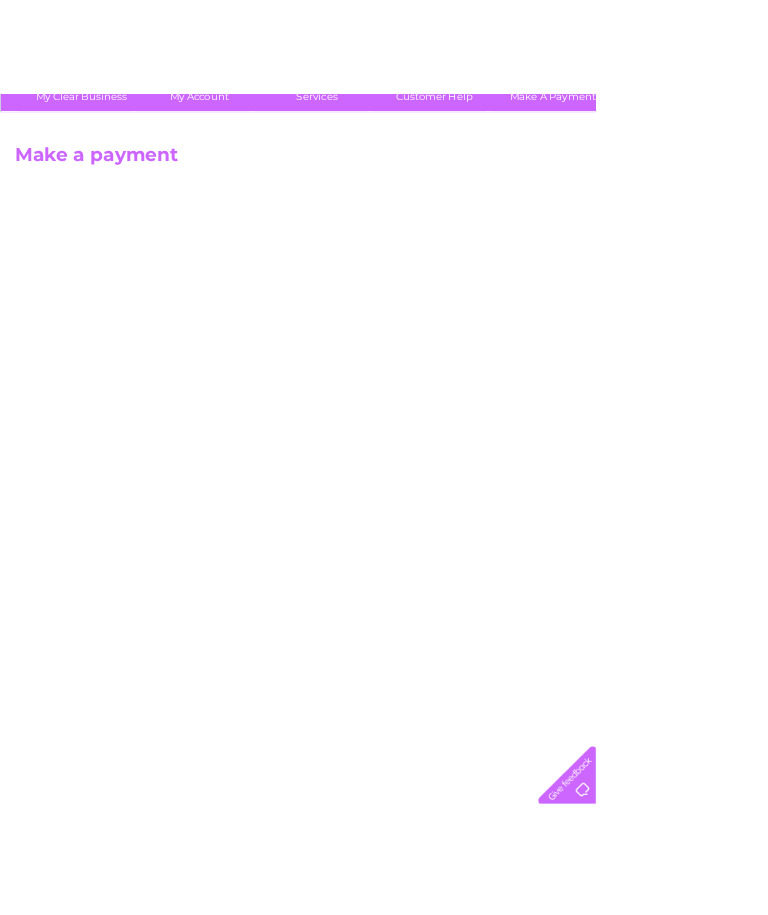 scroll, scrollTop: 0, scrollLeft: 0, axis: both 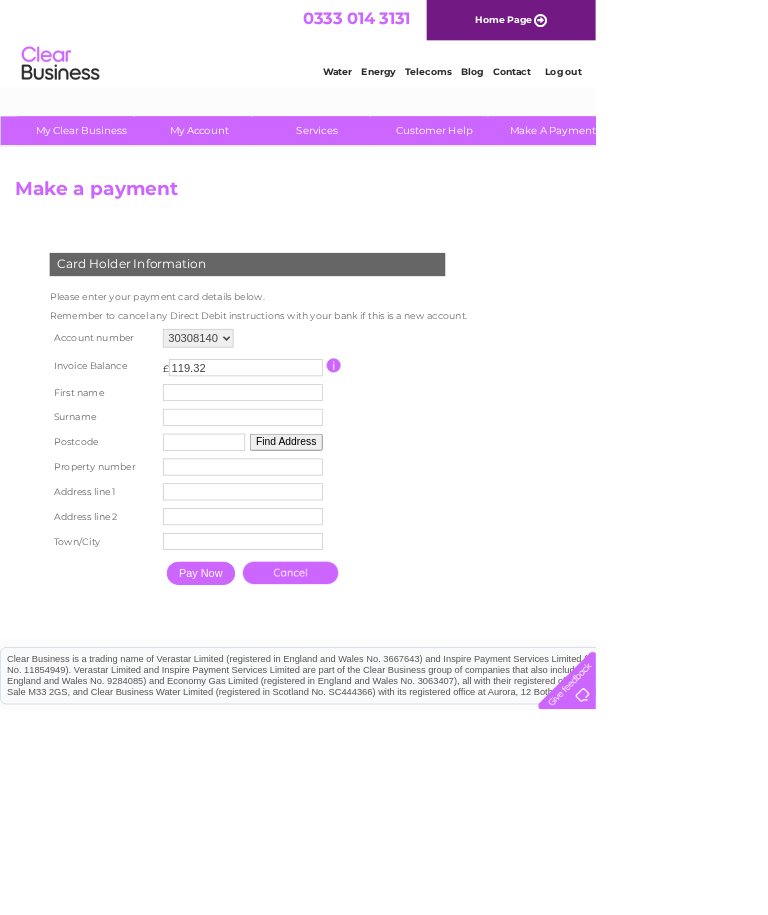 click at bounding box center [313, 506] 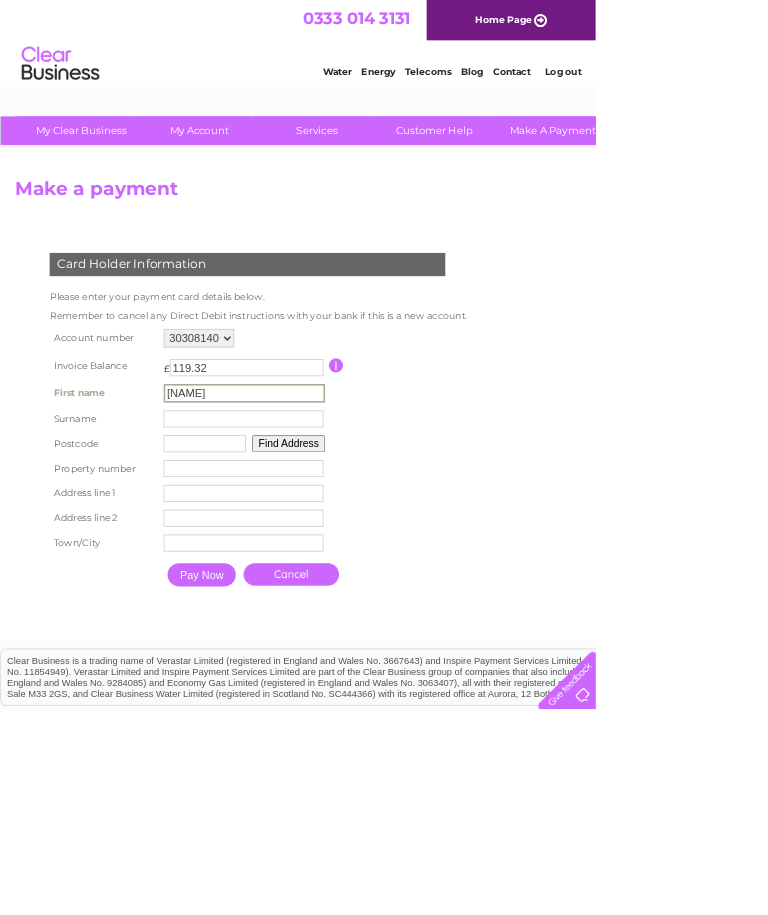 type on "John" 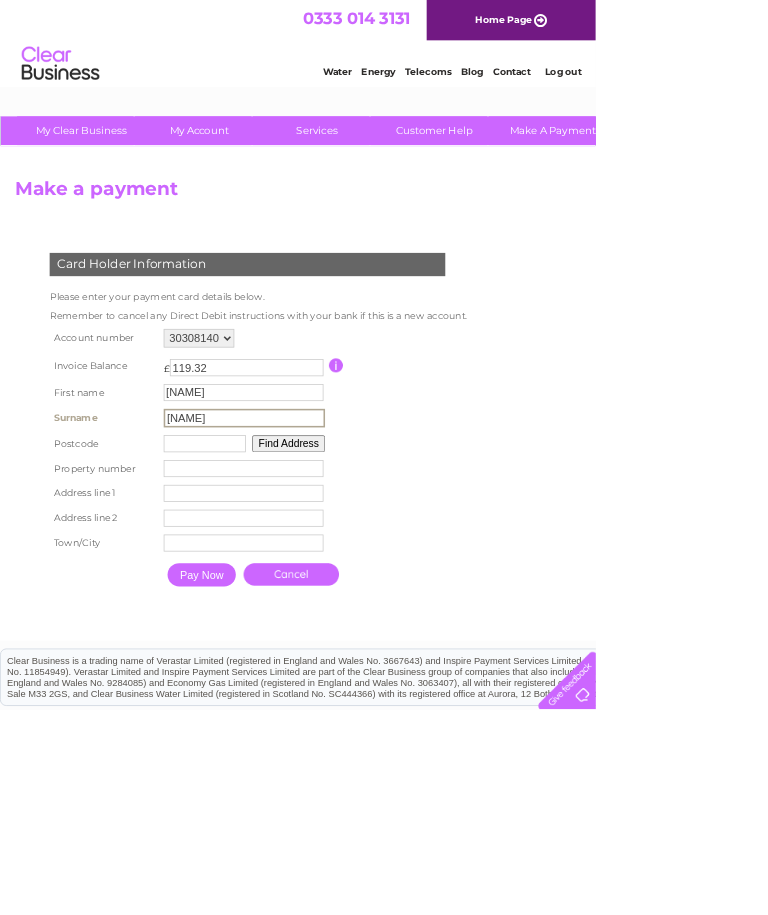 type on "Couper" 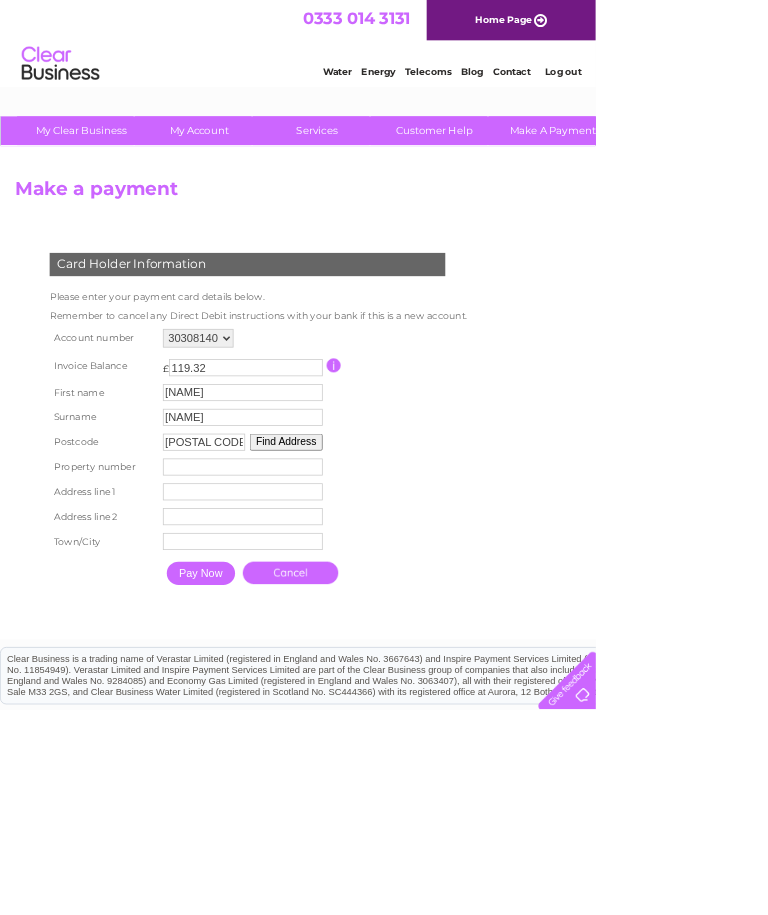 type on "G41 3XA" 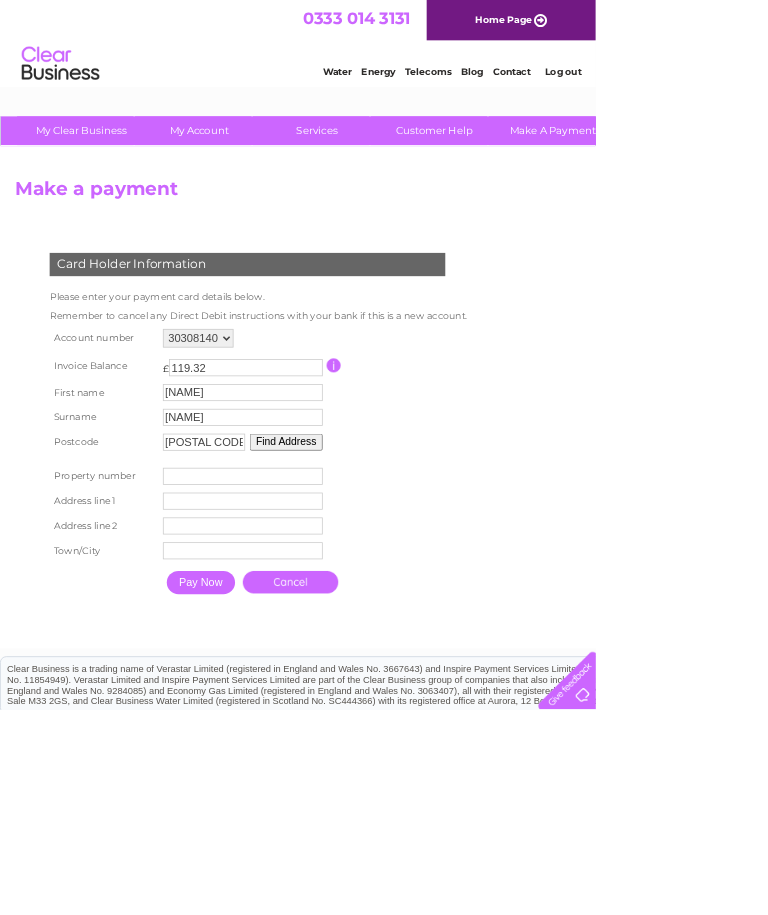 click at bounding box center (313, 614) 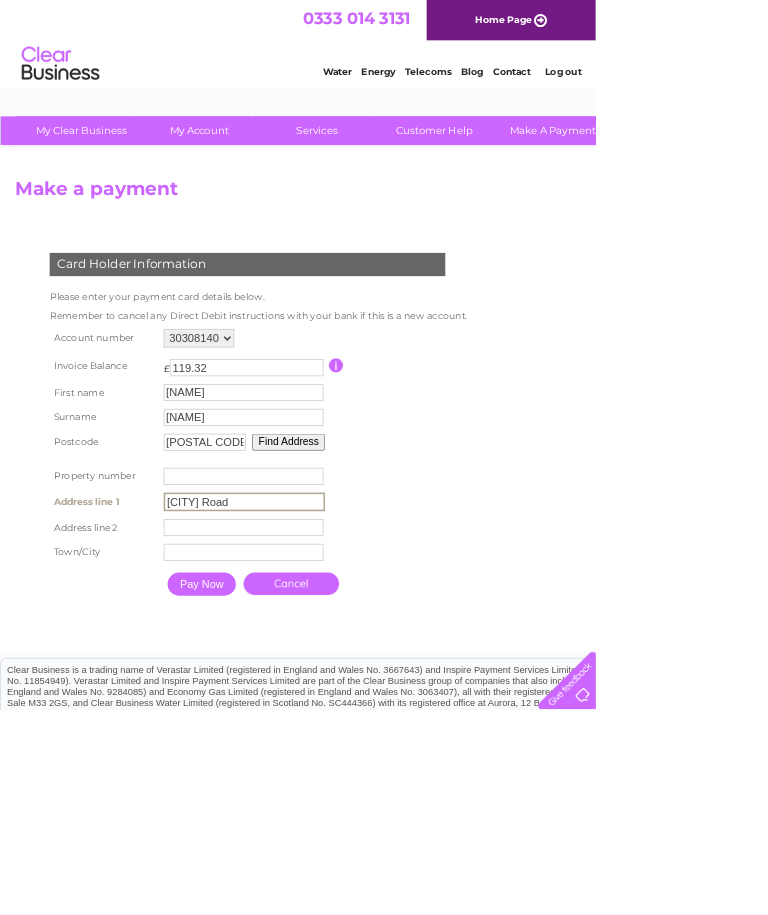 type on "Pollokshaws Road" 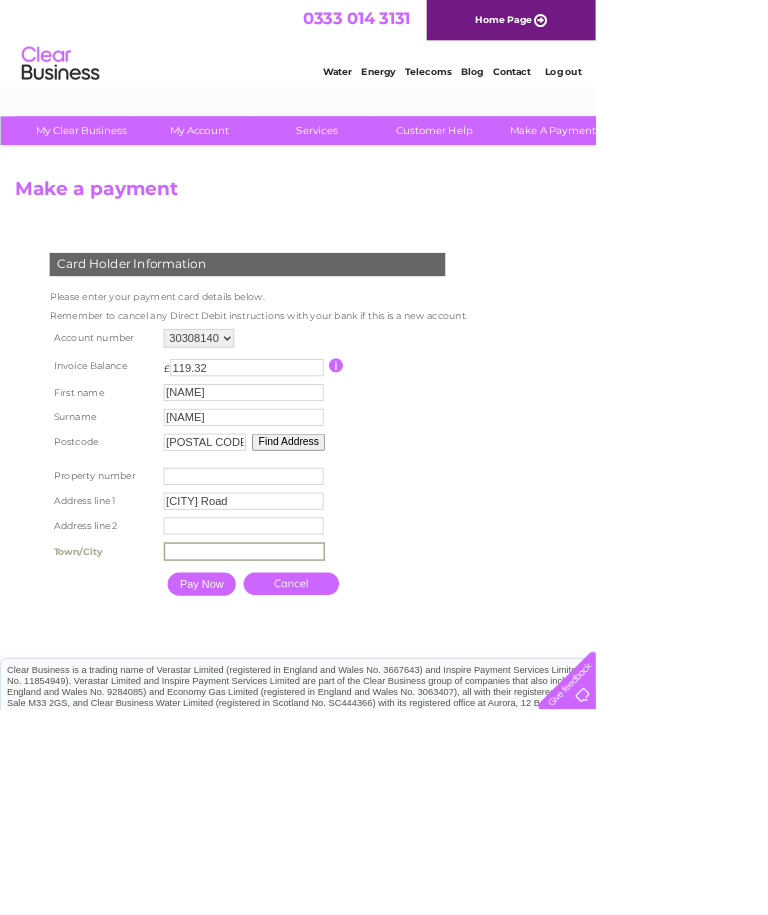 scroll, scrollTop: 191, scrollLeft: 0, axis: vertical 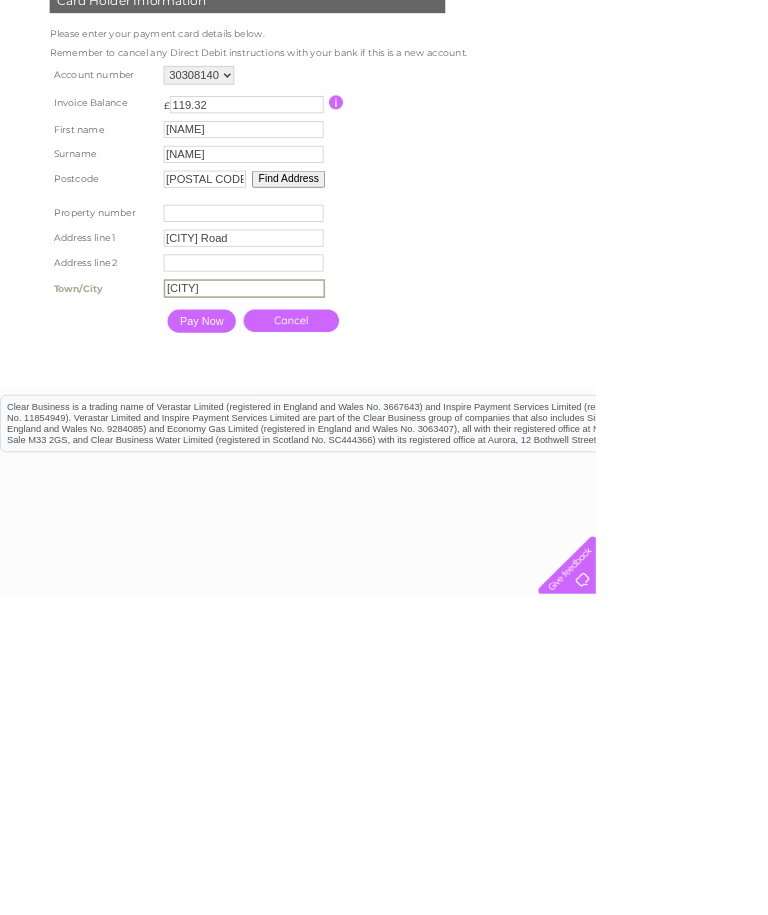type on "Glasgow" 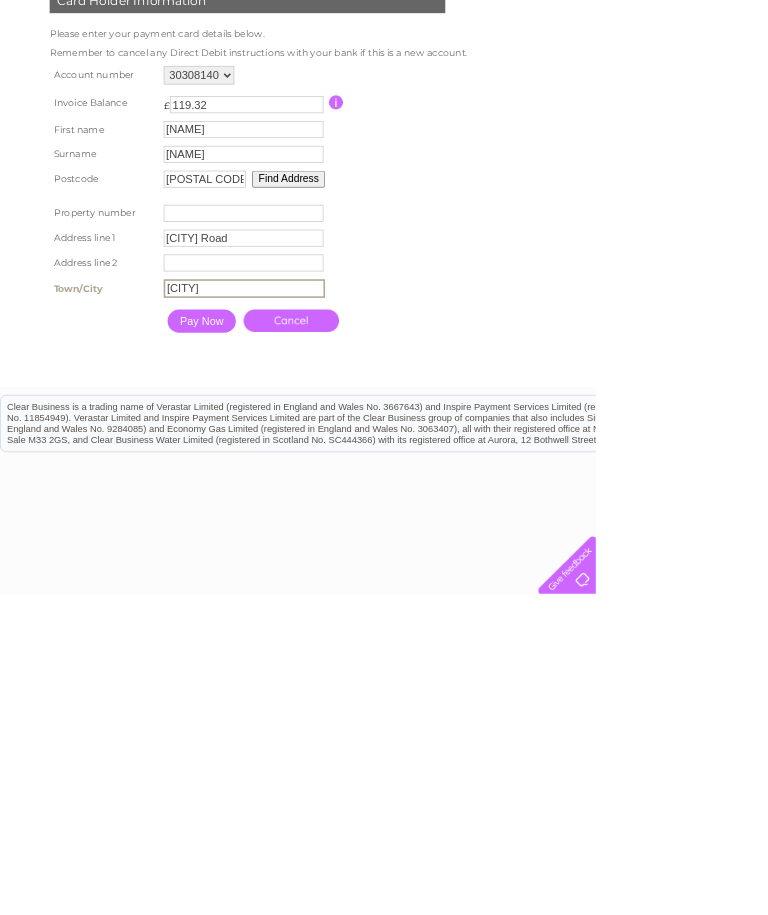click on "Pay Now" at bounding box center (260, 562) 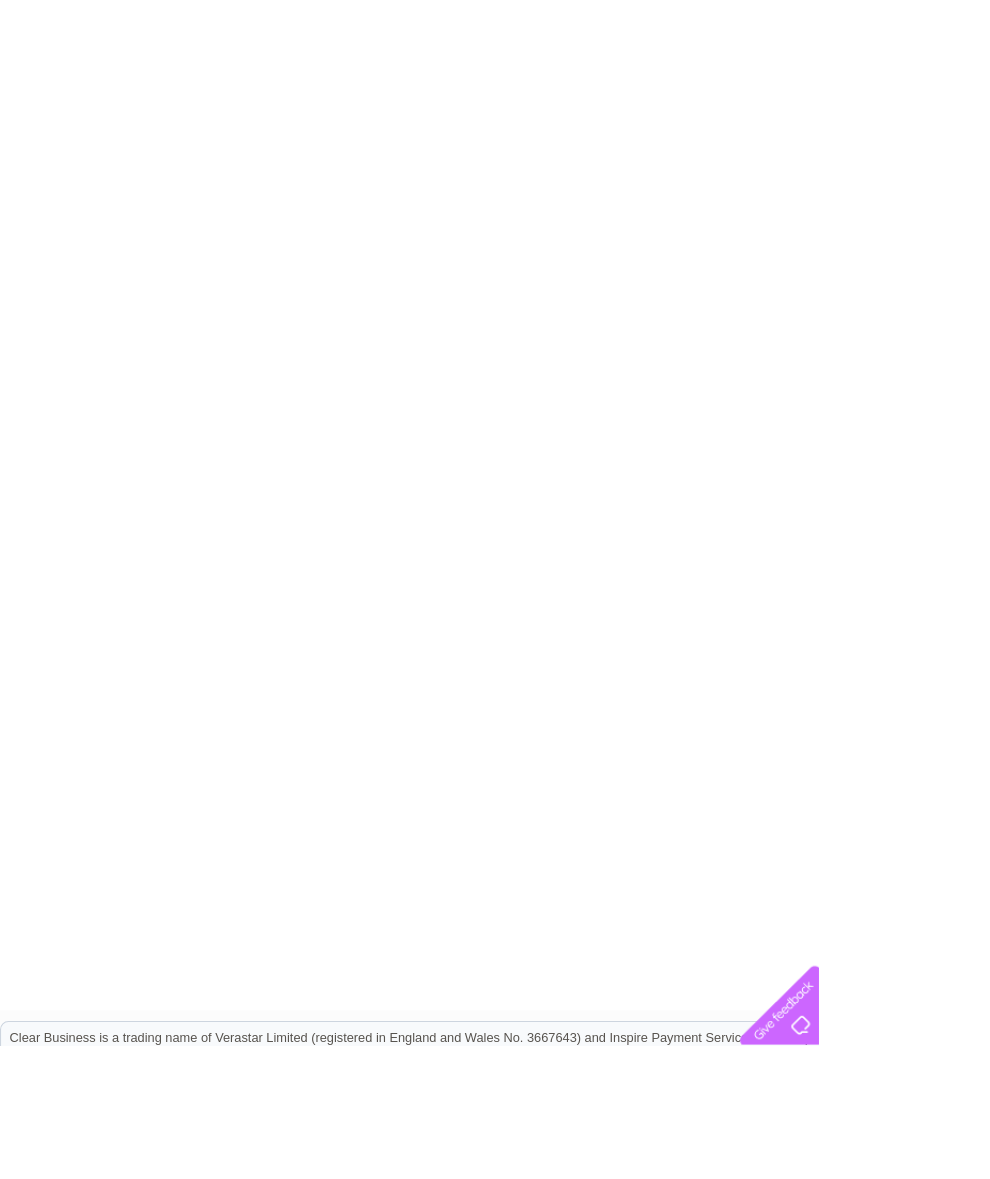 scroll, scrollTop: 302, scrollLeft: 0, axis: vertical 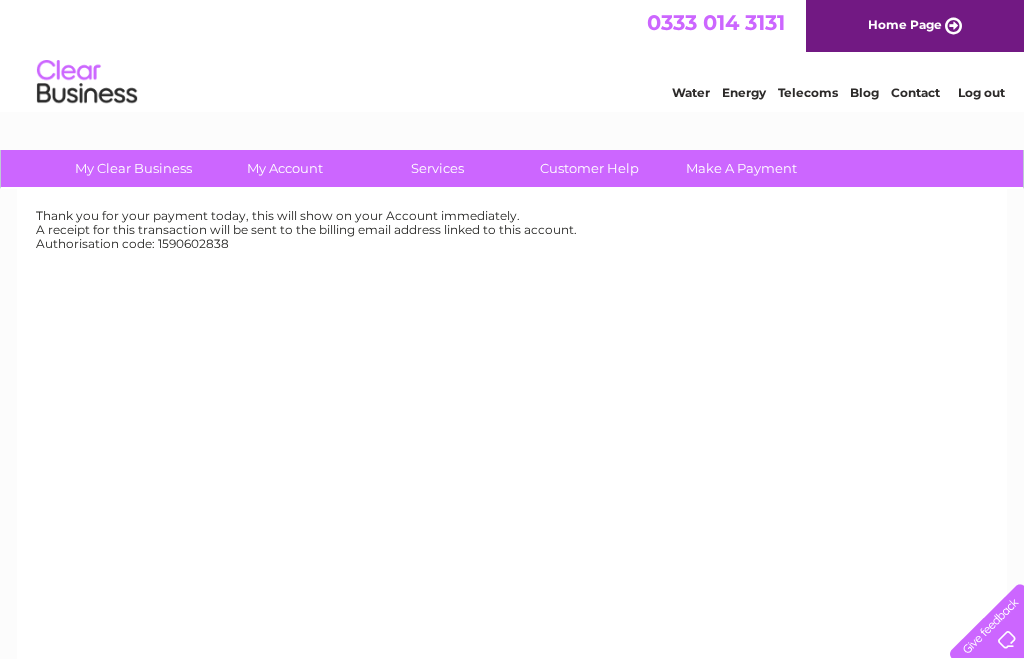 click on "Log out" at bounding box center [981, 92] 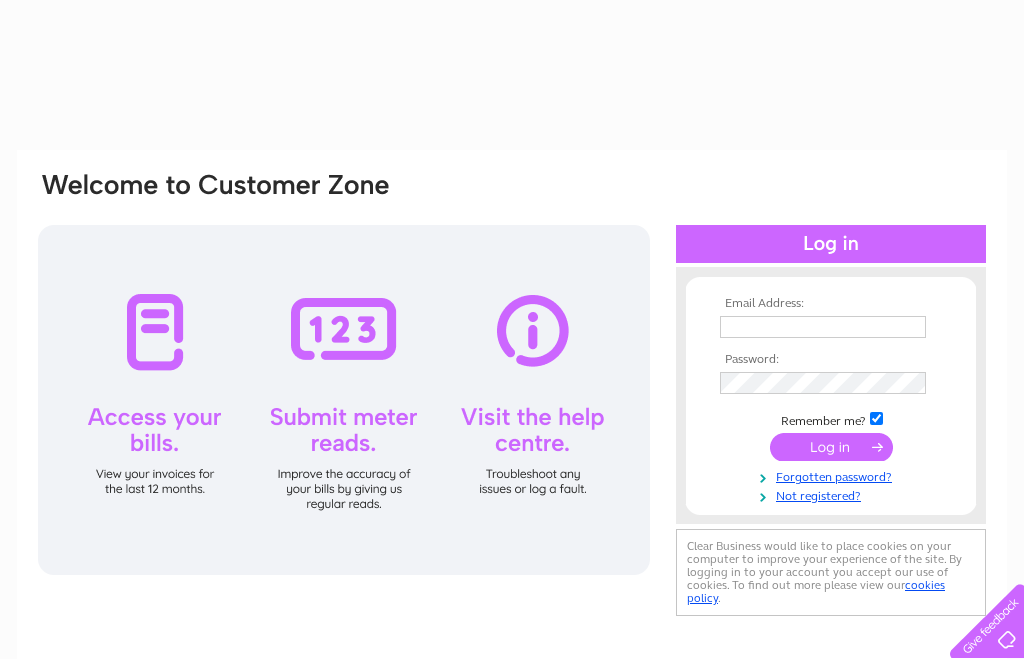 click at bounding box center (823, 327) 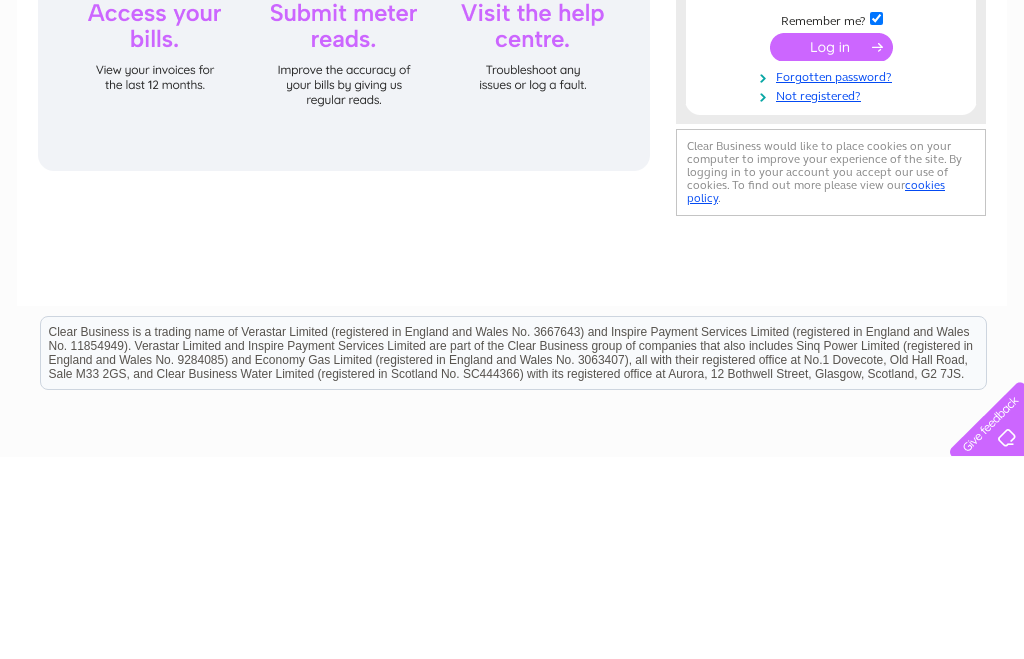 scroll, scrollTop: 0, scrollLeft: 0, axis: both 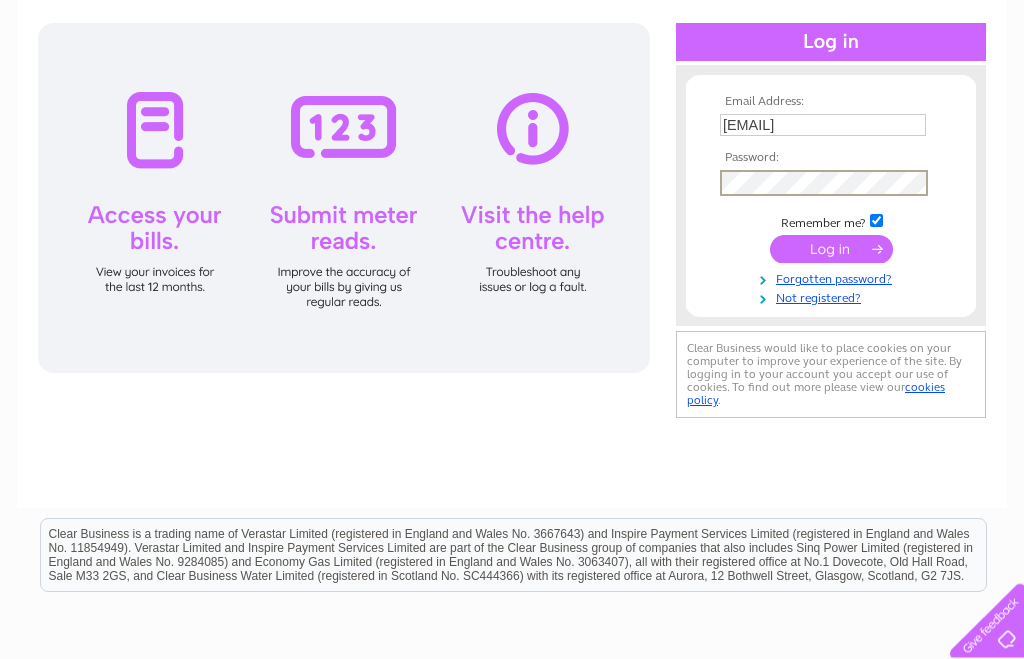 click at bounding box center [831, 250] 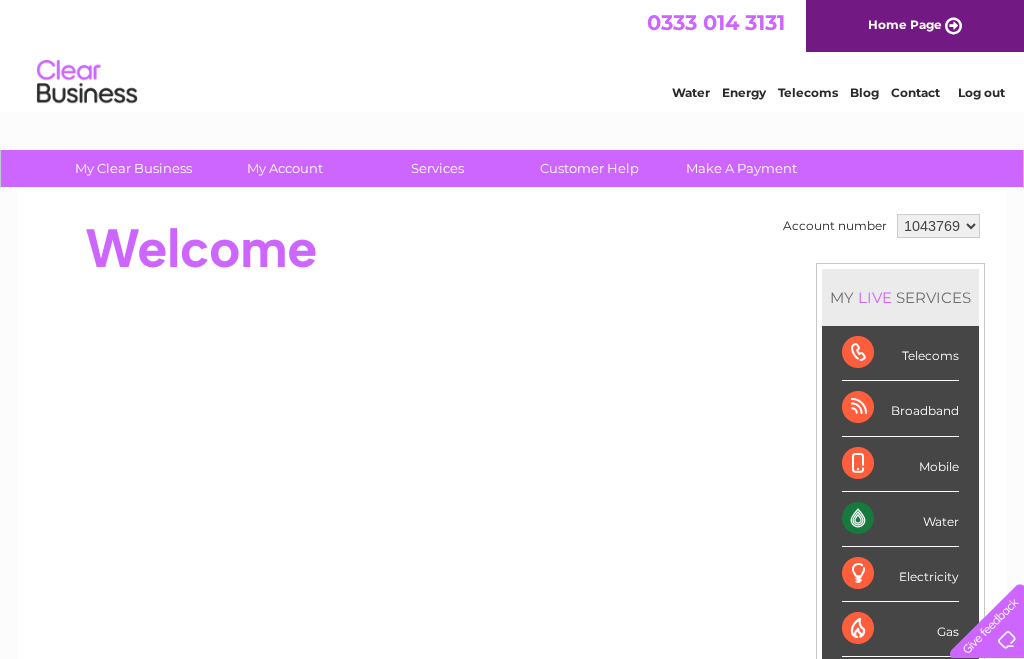 scroll, scrollTop: 0, scrollLeft: 0, axis: both 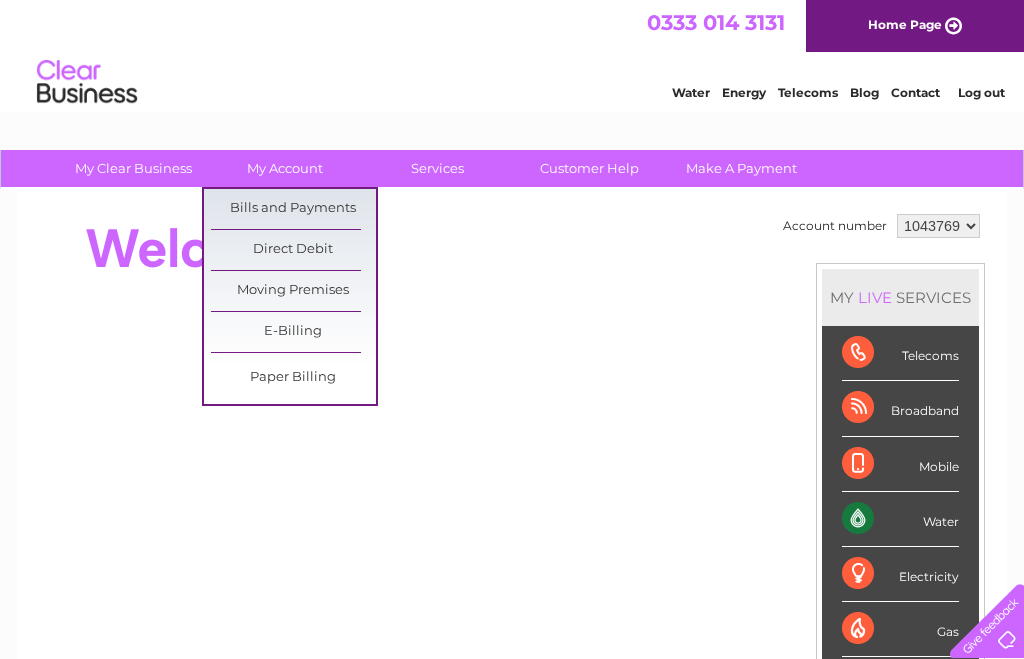 click on "Bills and Payments" at bounding box center [293, 209] 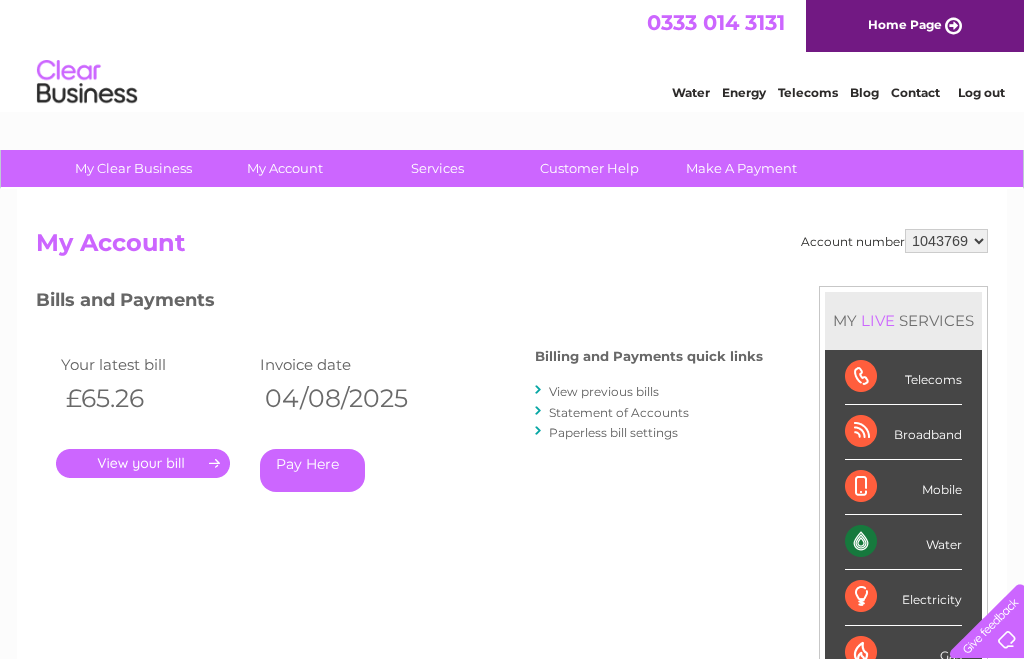 scroll, scrollTop: 0, scrollLeft: 0, axis: both 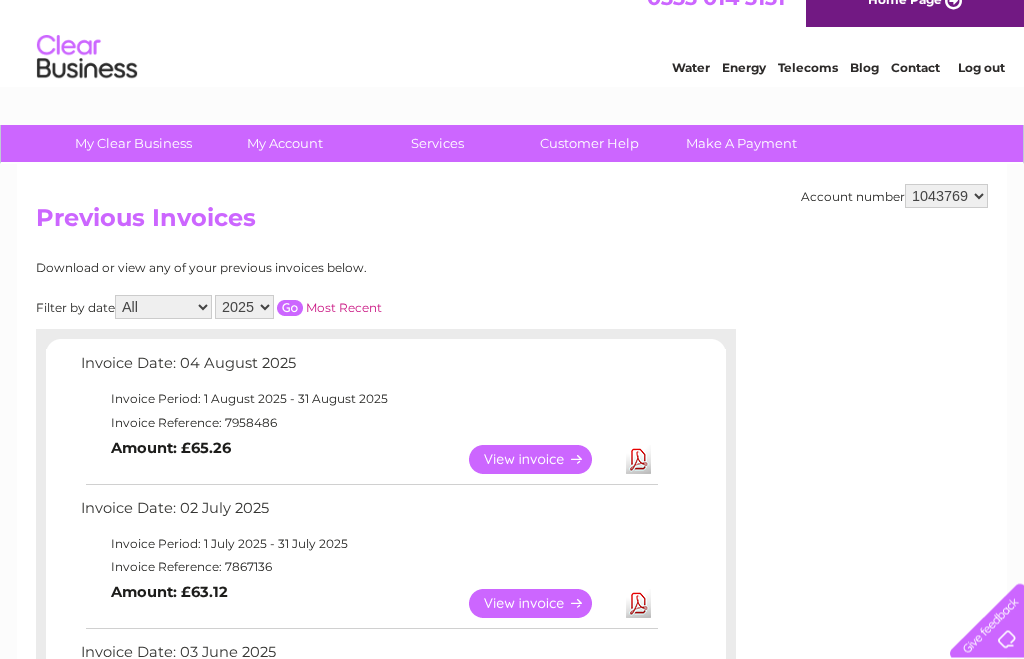 click on "Log out" at bounding box center [981, 68] 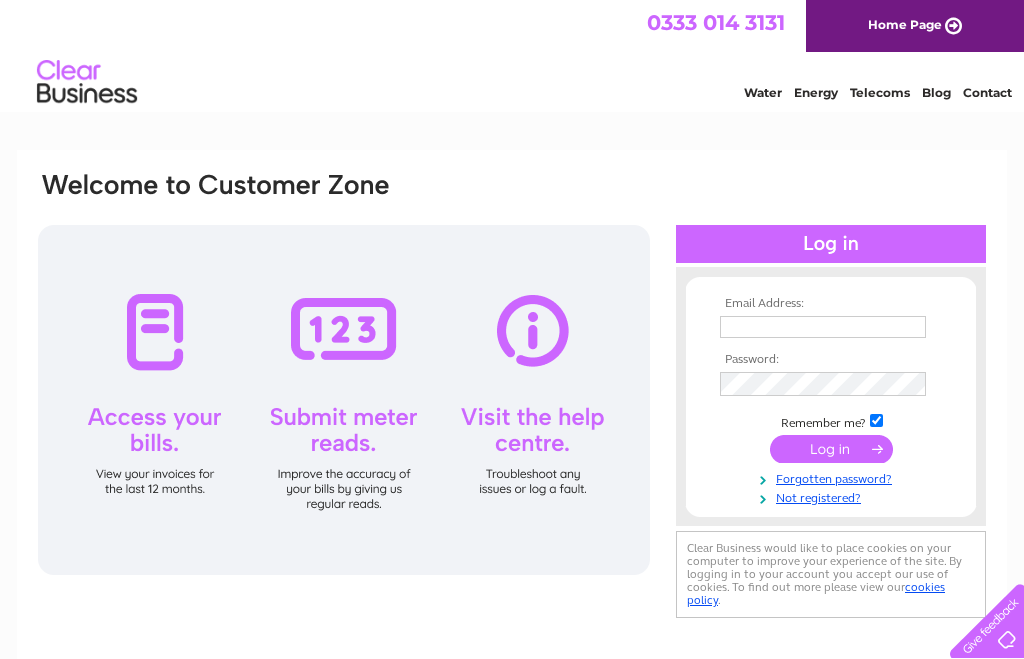 scroll, scrollTop: 0, scrollLeft: 0, axis: both 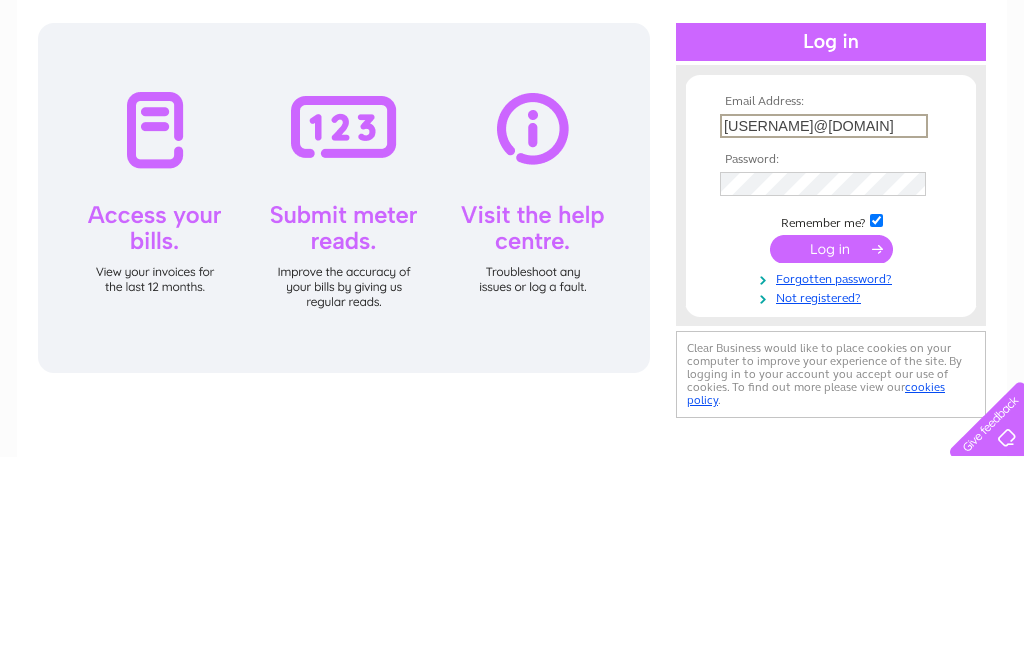 type on "barvasandjames@gmail.com" 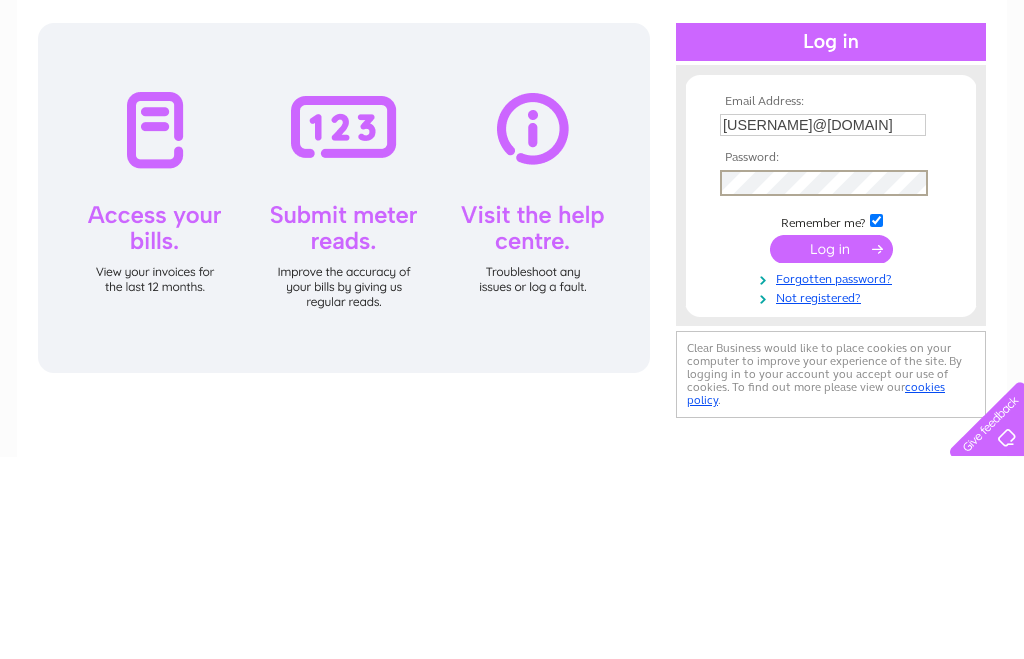 click at bounding box center (831, 451) 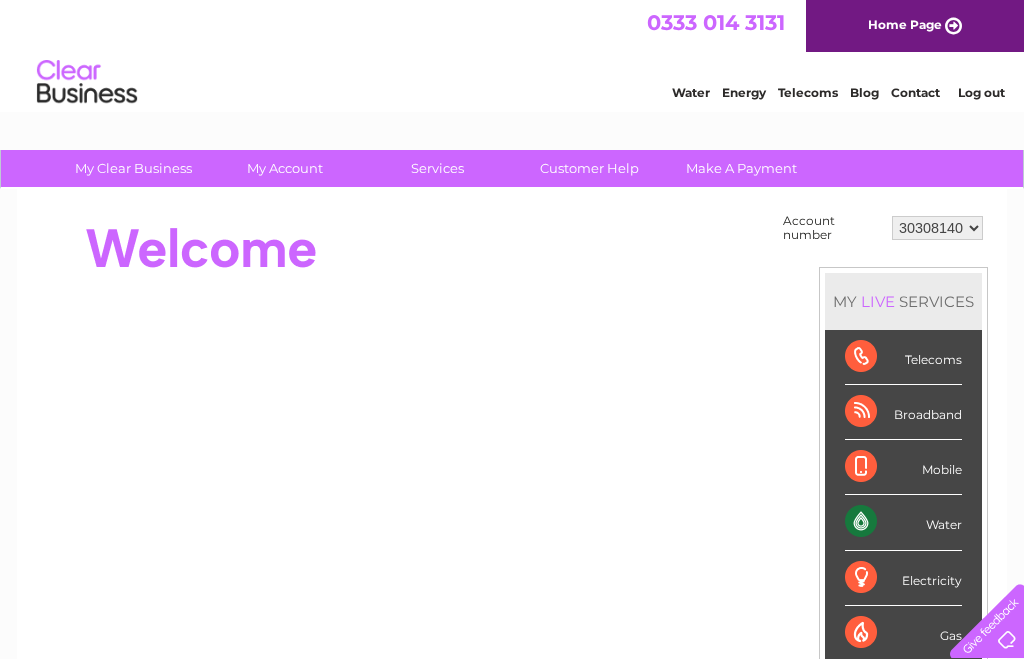 scroll, scrollTop: 0, scrollLeft: 0, axis: both 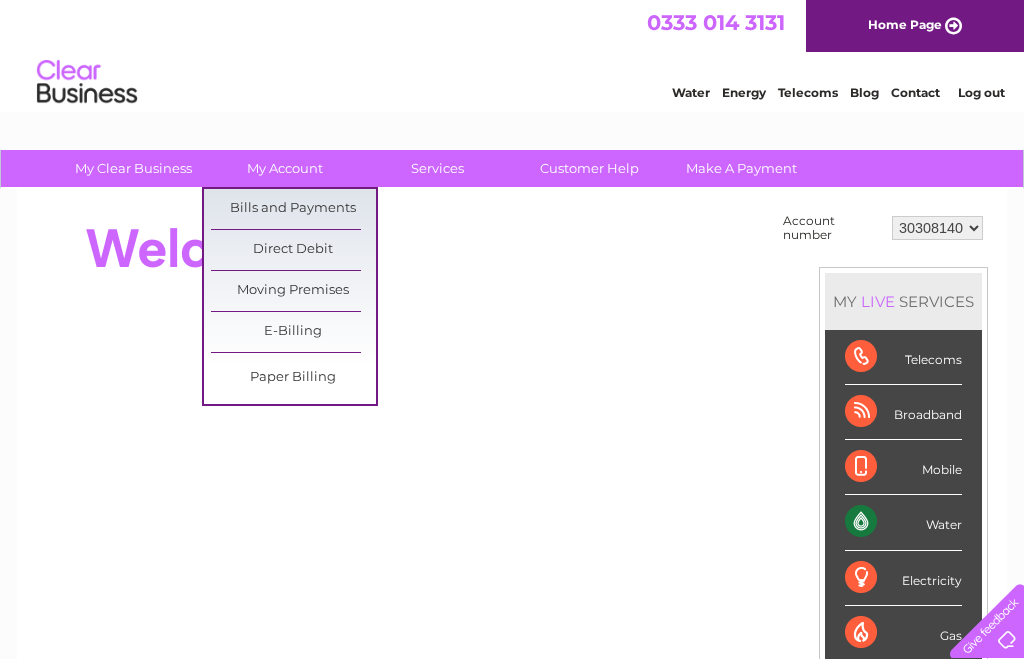 click on "Bills and Payments" at bounding box center (293, 209) 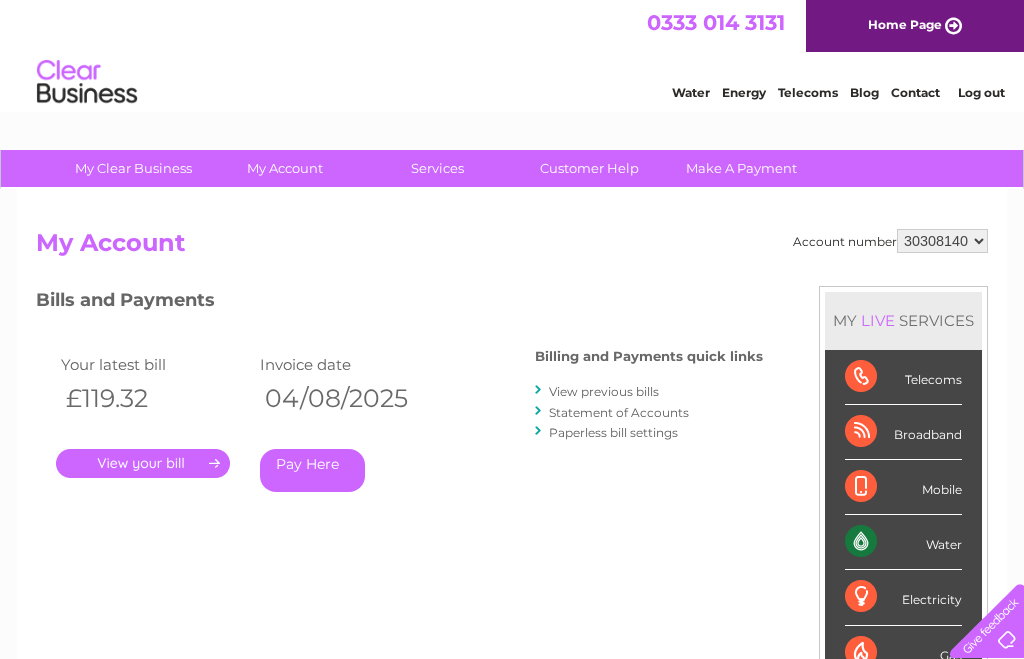 scroll, scrollTop: 0, scrollLeft: 0, axis: both 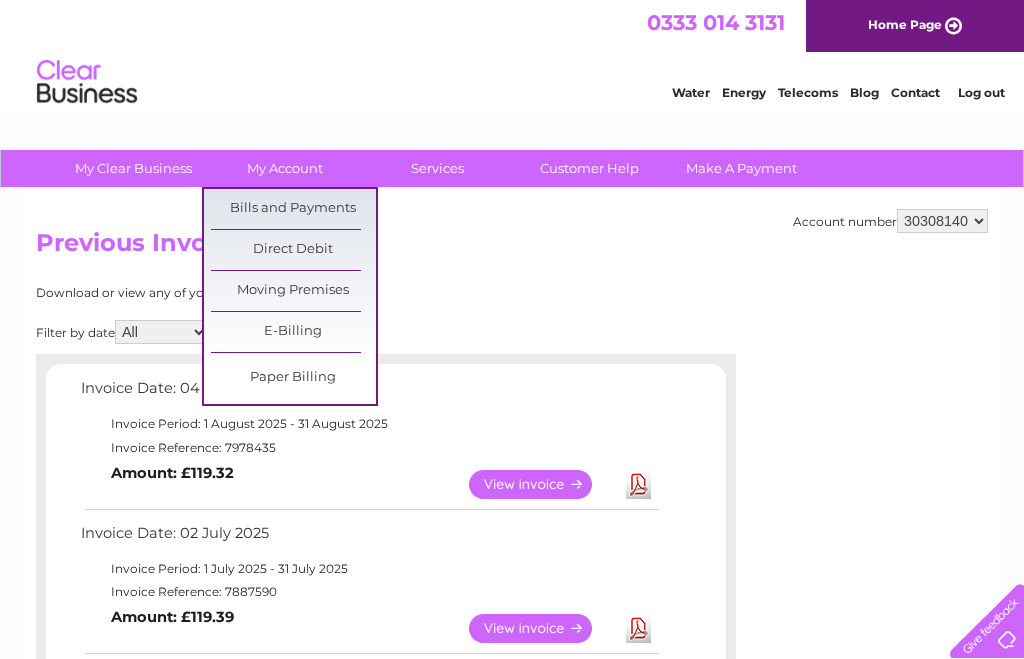 click on "Bills and Payments" at bounding box center (293, 209) 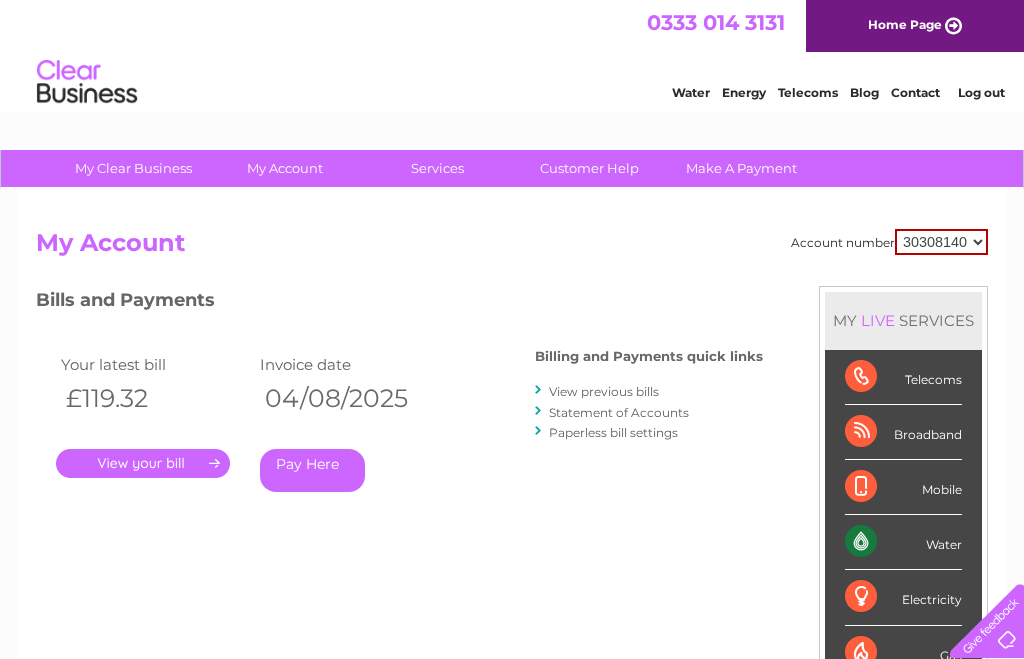 scroll, scrollTop: 0, scrollLeft: 0, axis: both 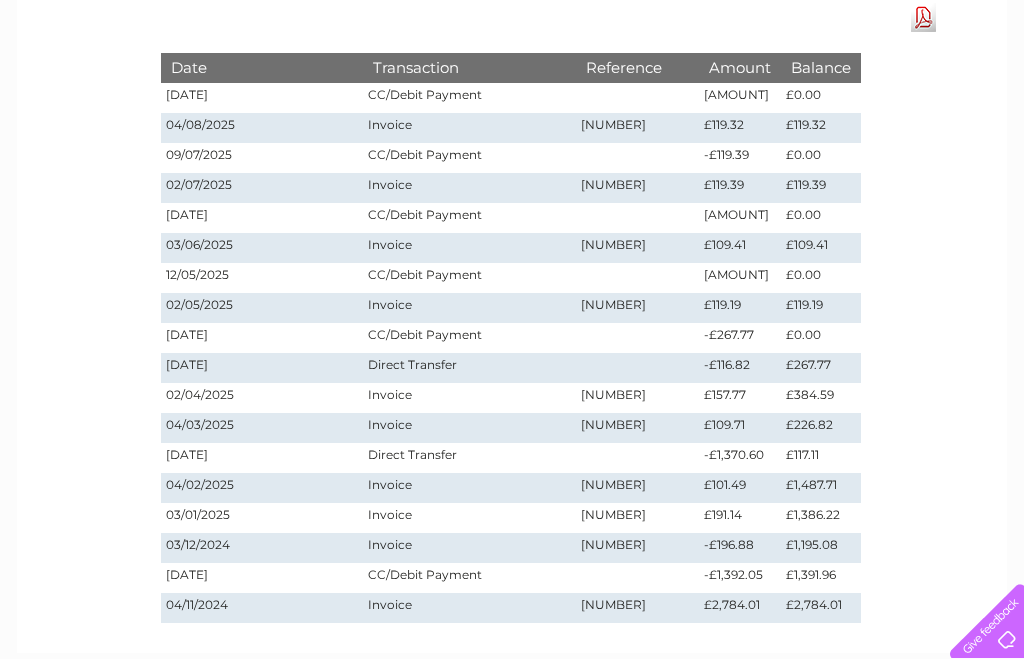 click on "Account number    30308140
Statement of Accounts
Download Pdf
Date
Transaction
Reference
Amount
Balance
06/08/2025
CC/Debit Payment
-£119.32
£0.00
04/08/2025
Invoice
7978435
£119.32
£119.32
-£119.39" at bounding box center [512, 279] 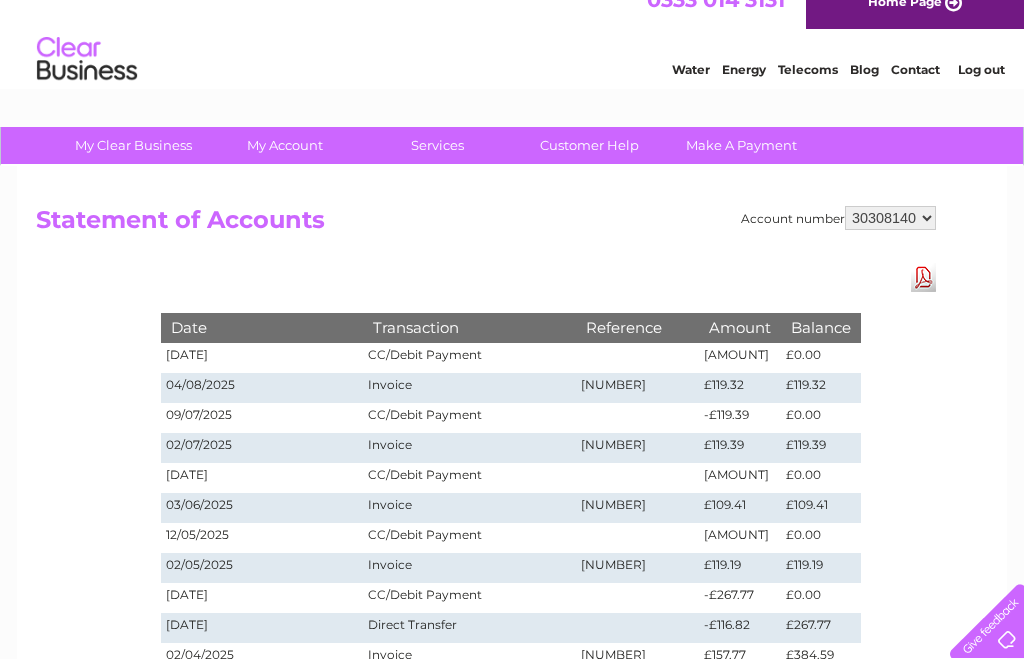 scroll, scrollTop: 0, scrollLeft: 0, axis: both 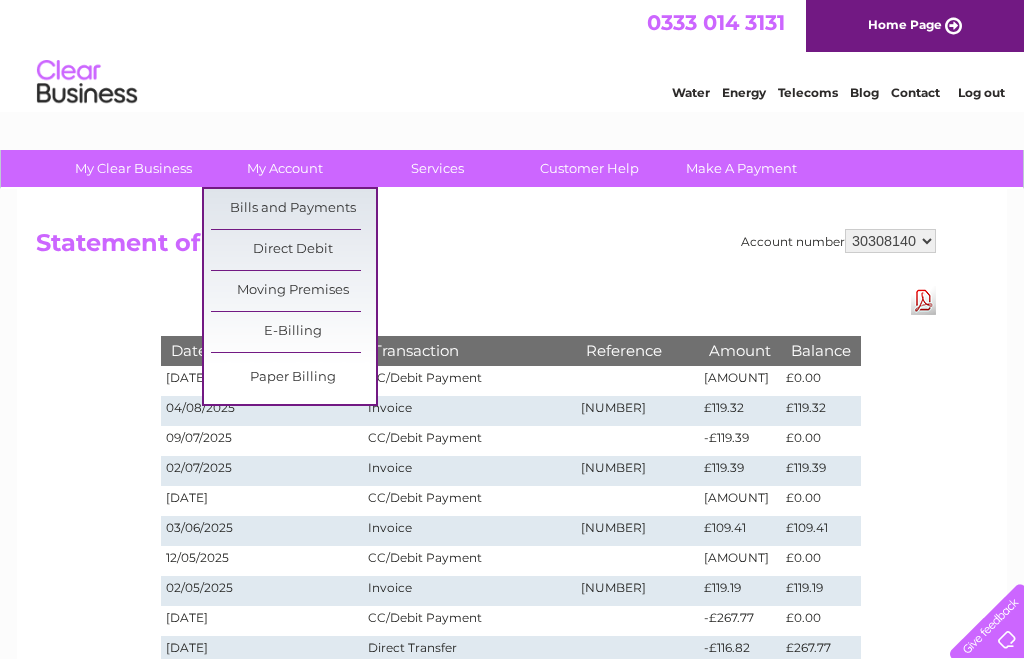 click on "Bills and Payments" at bounding box center [293, 209] 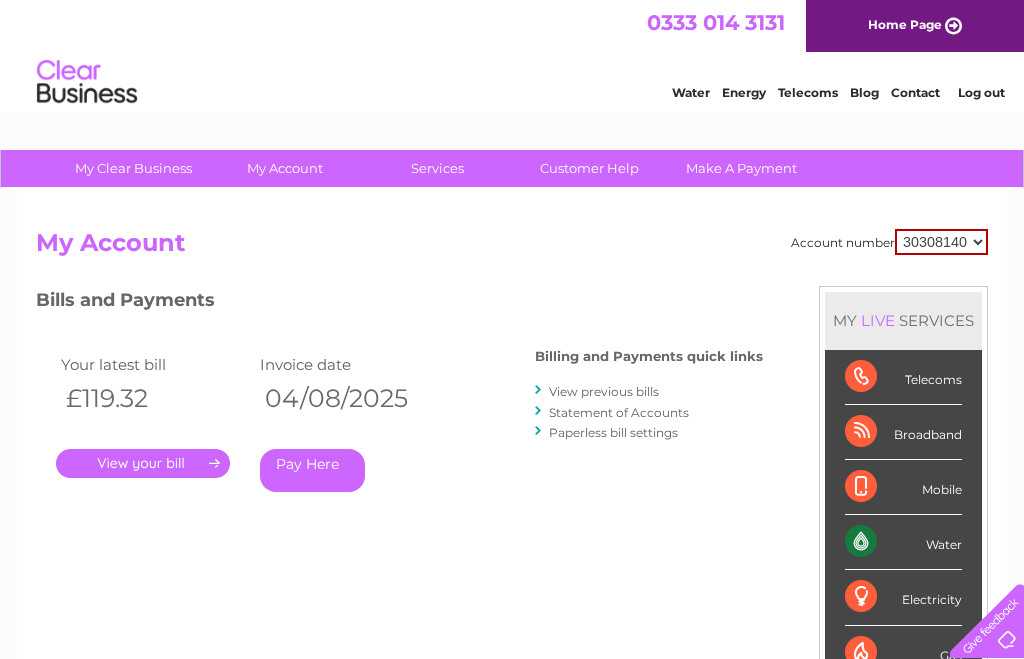 scroll, scrollTop: 0, scrollLeft: 0, axis: both 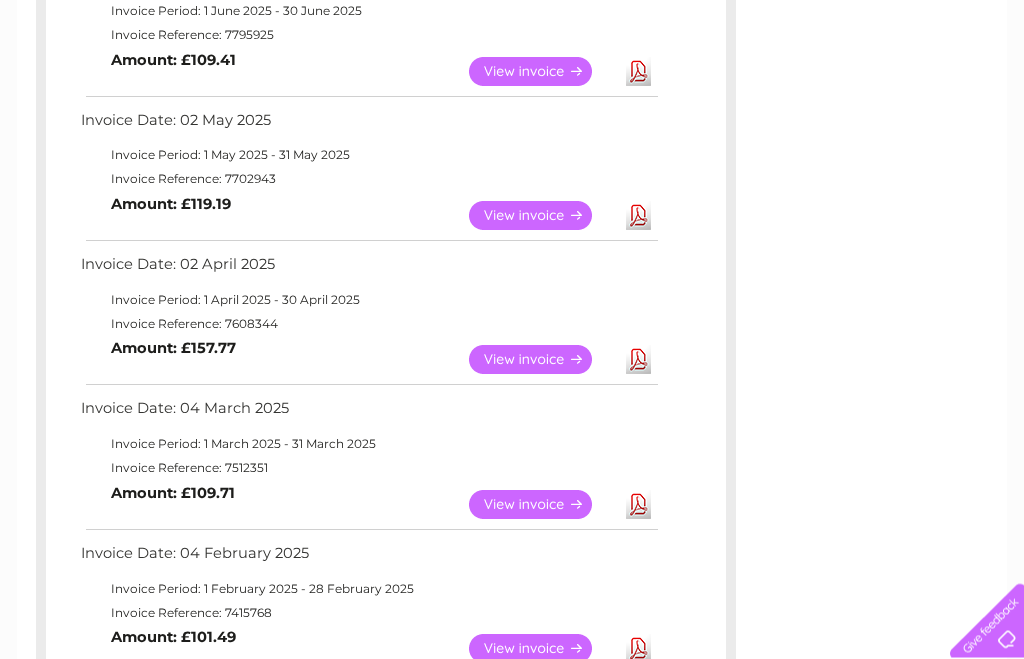 click on "Download" at bounding box center [638, 360] 